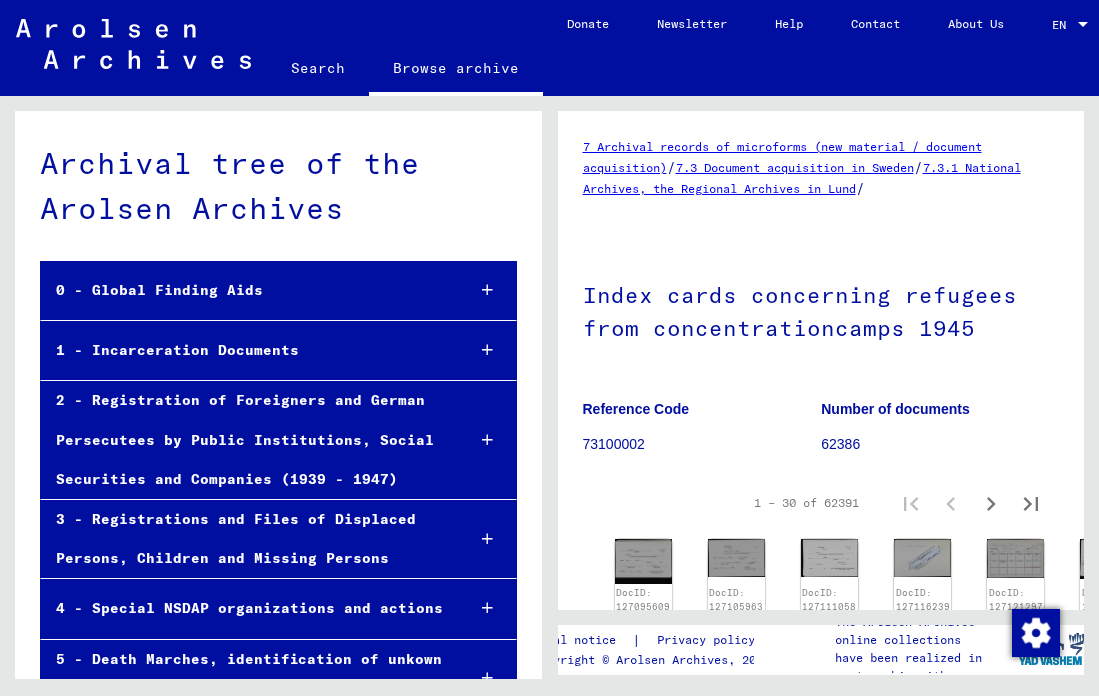 scroll, scrollTop: 0, scrollLeft: 0, axis: both 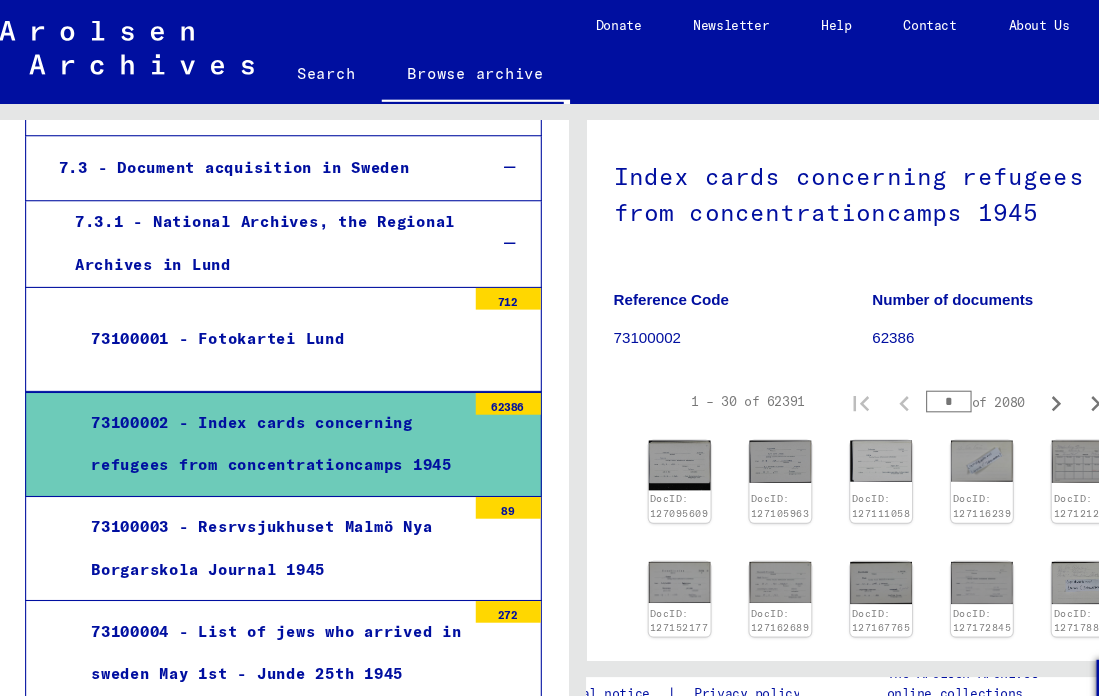click on "*" at bounding box center (875, 371) 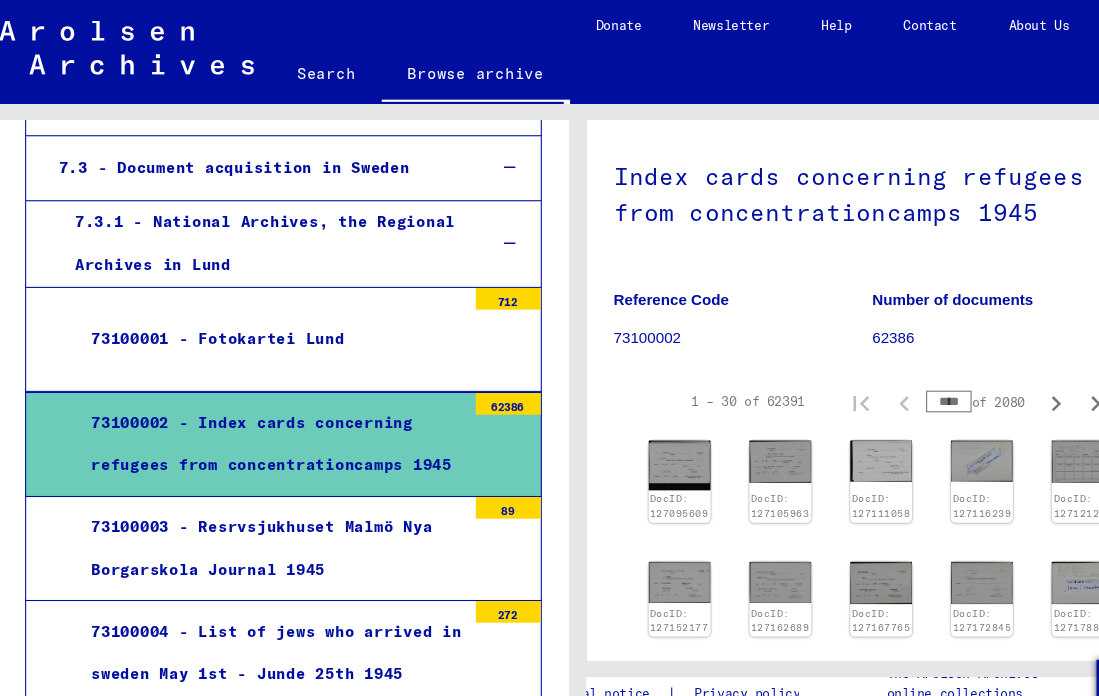 type on "****" 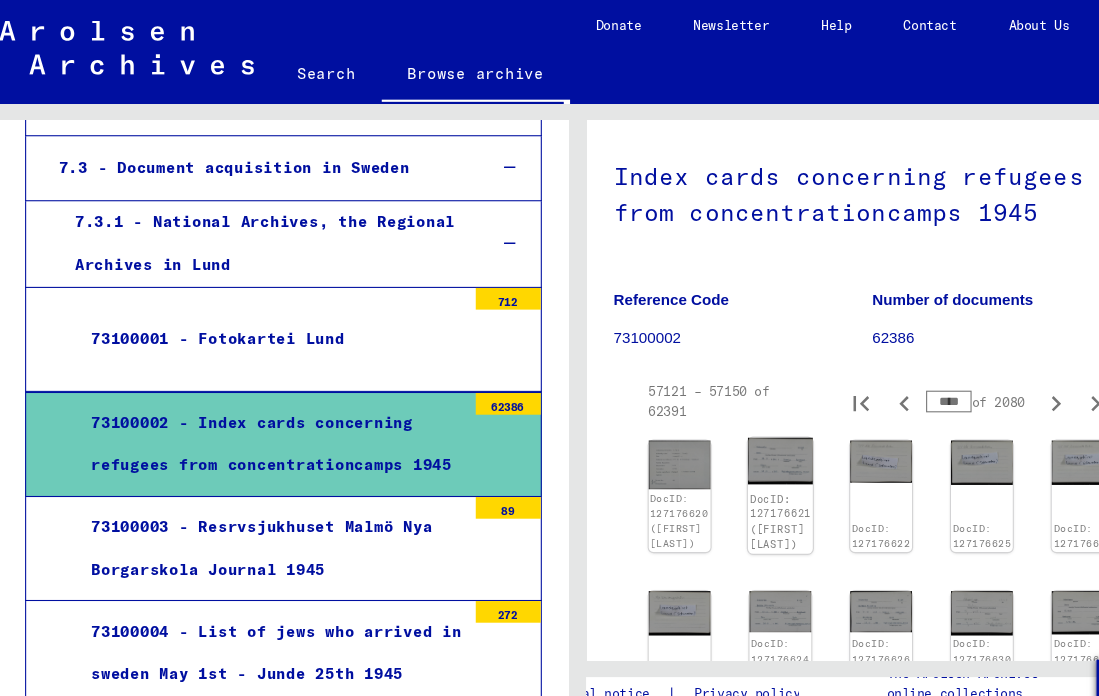 click on "DocID: 127176621 ([FIRST] [LAST])" 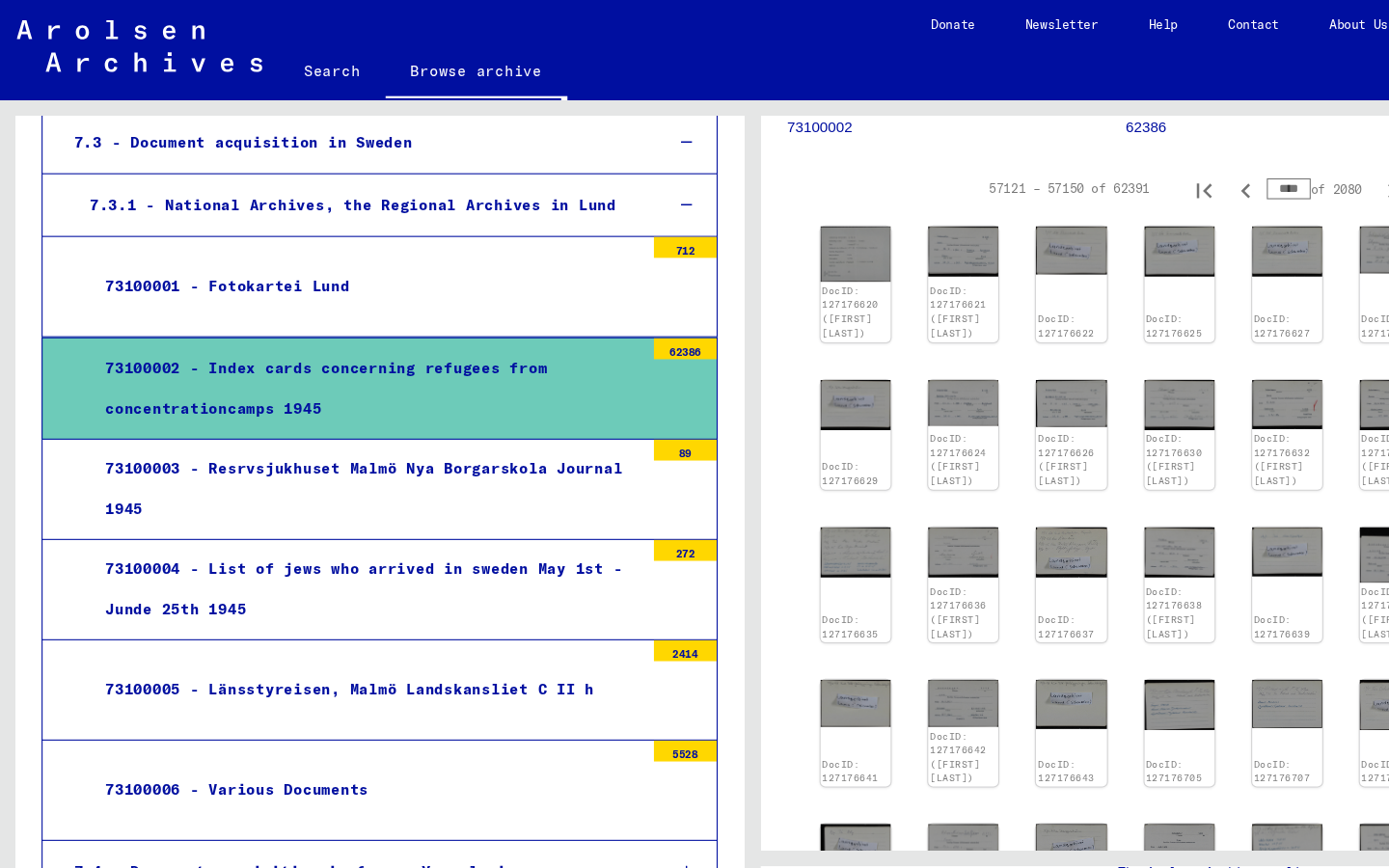 scroll, scrollTop: 288, scrollLeft: 0, axis: vertical 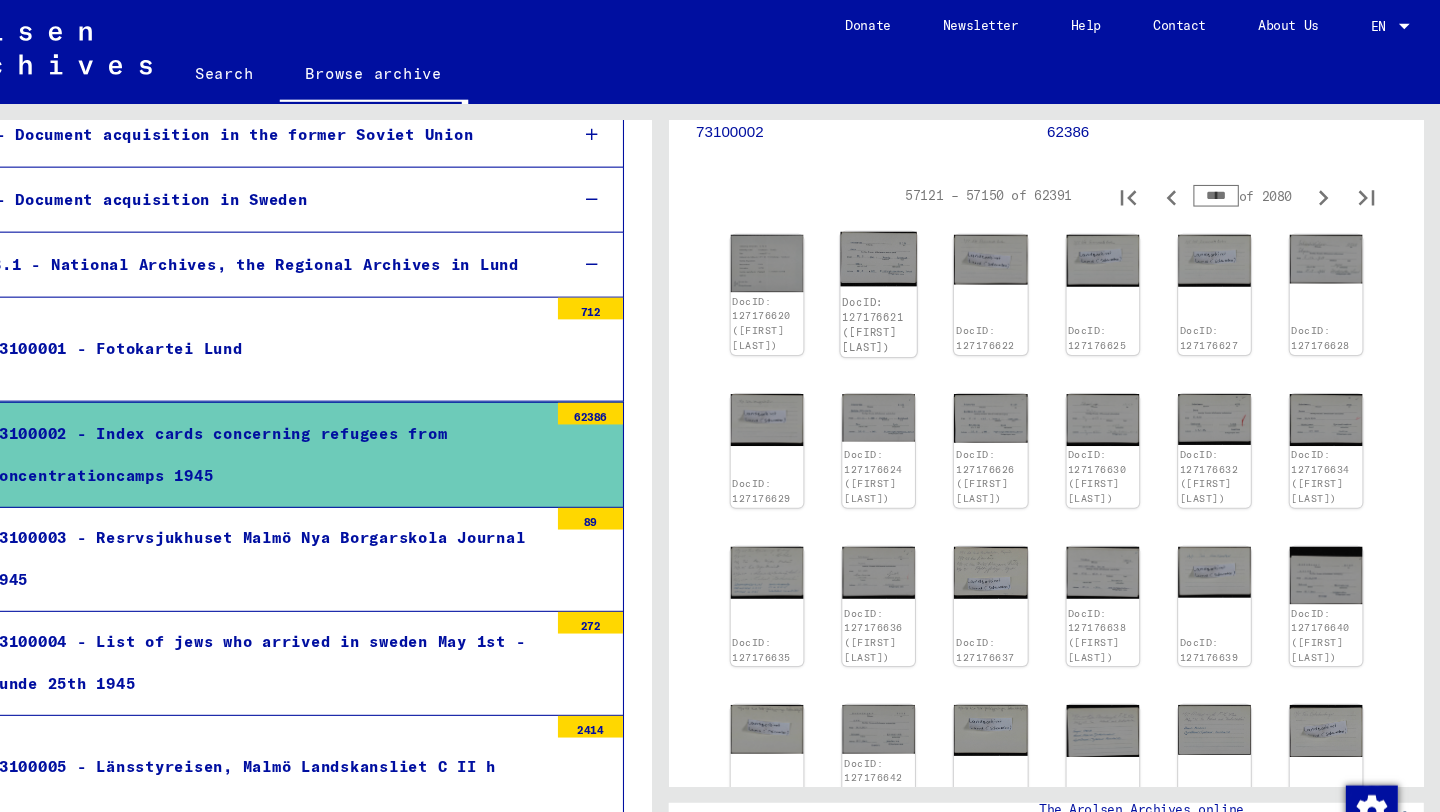 click on "DocID: 127176621 ([FIRST] [LAST])" 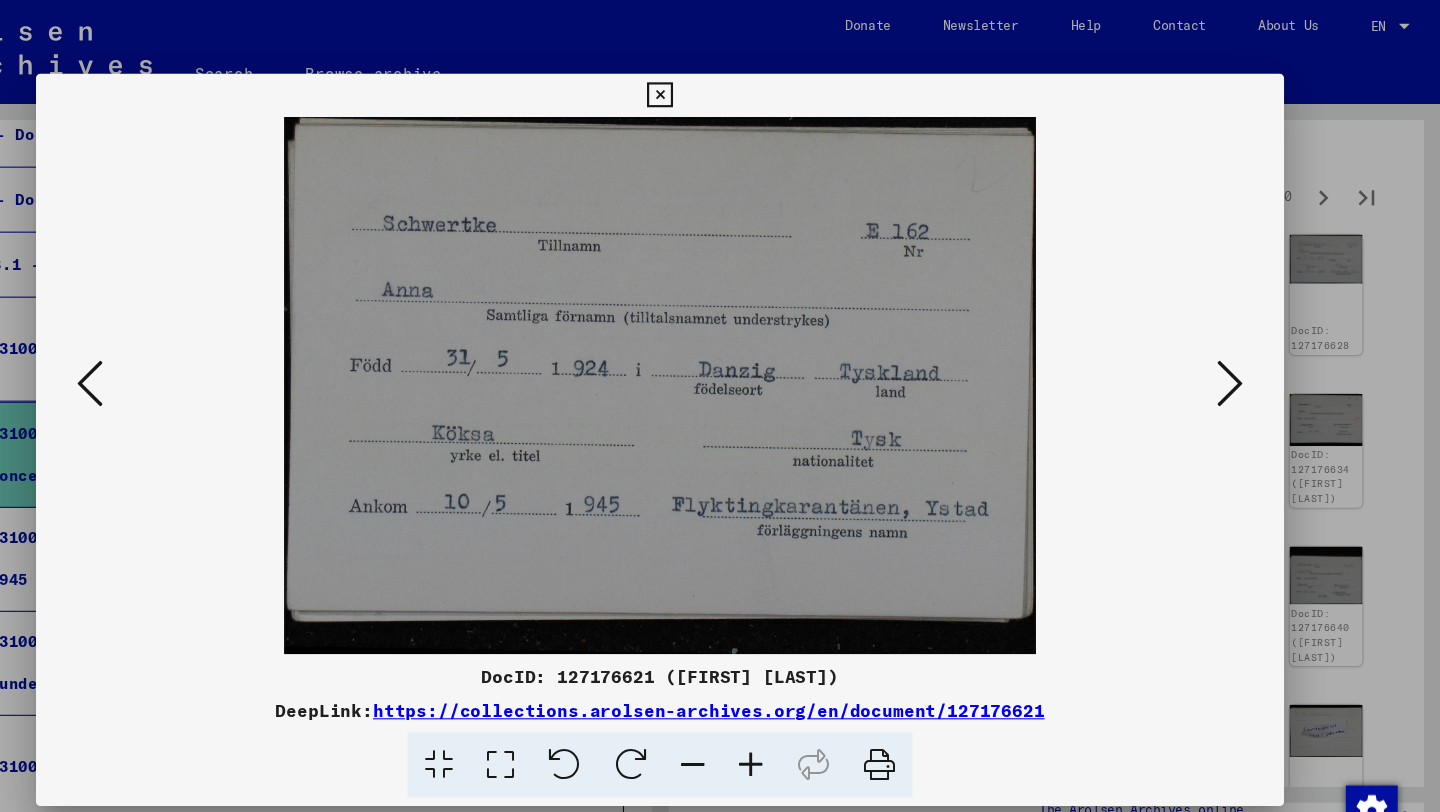 click at bounding box center [1246, 354] 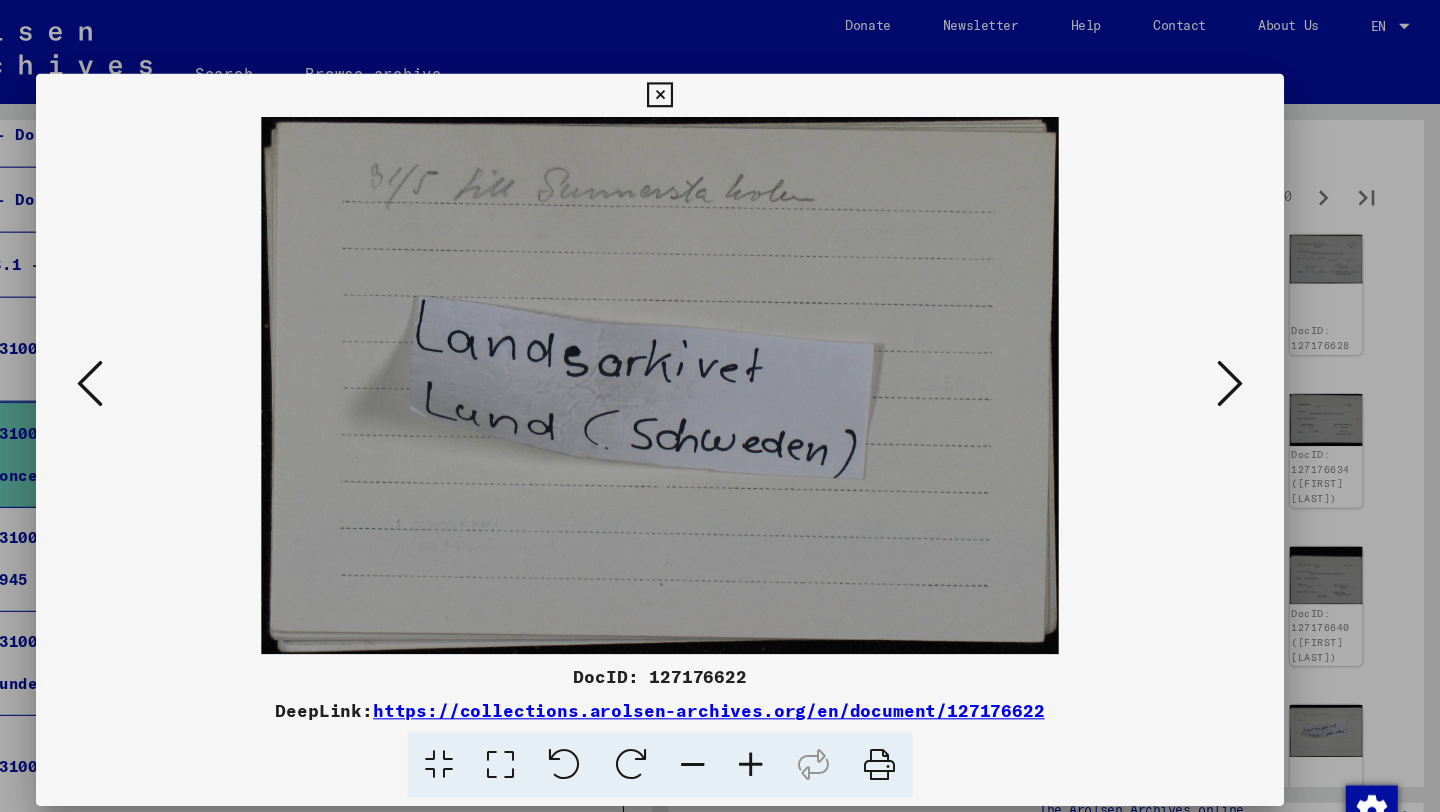 click at bounding box center (1246, 354) 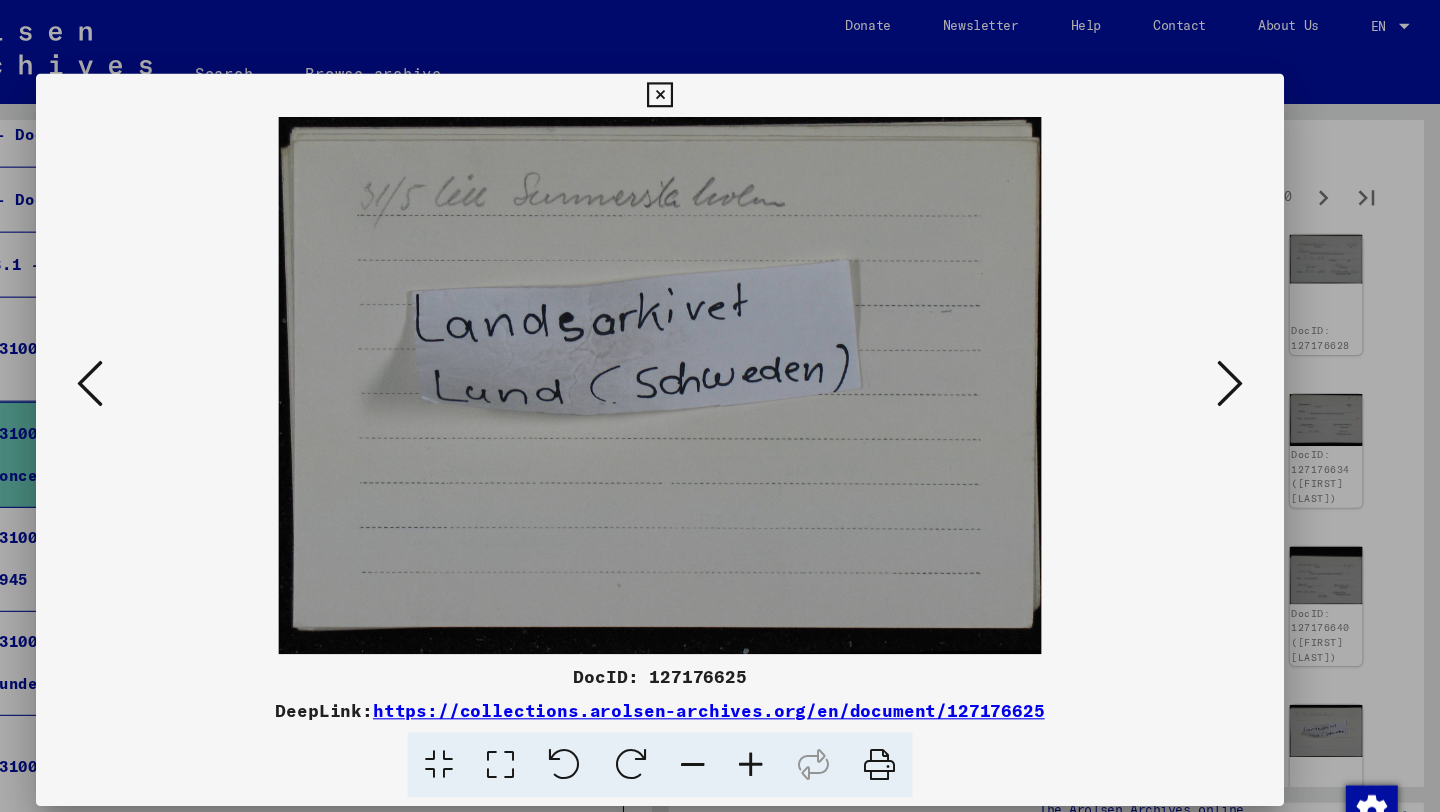 click at bounding box center (1246, 354) 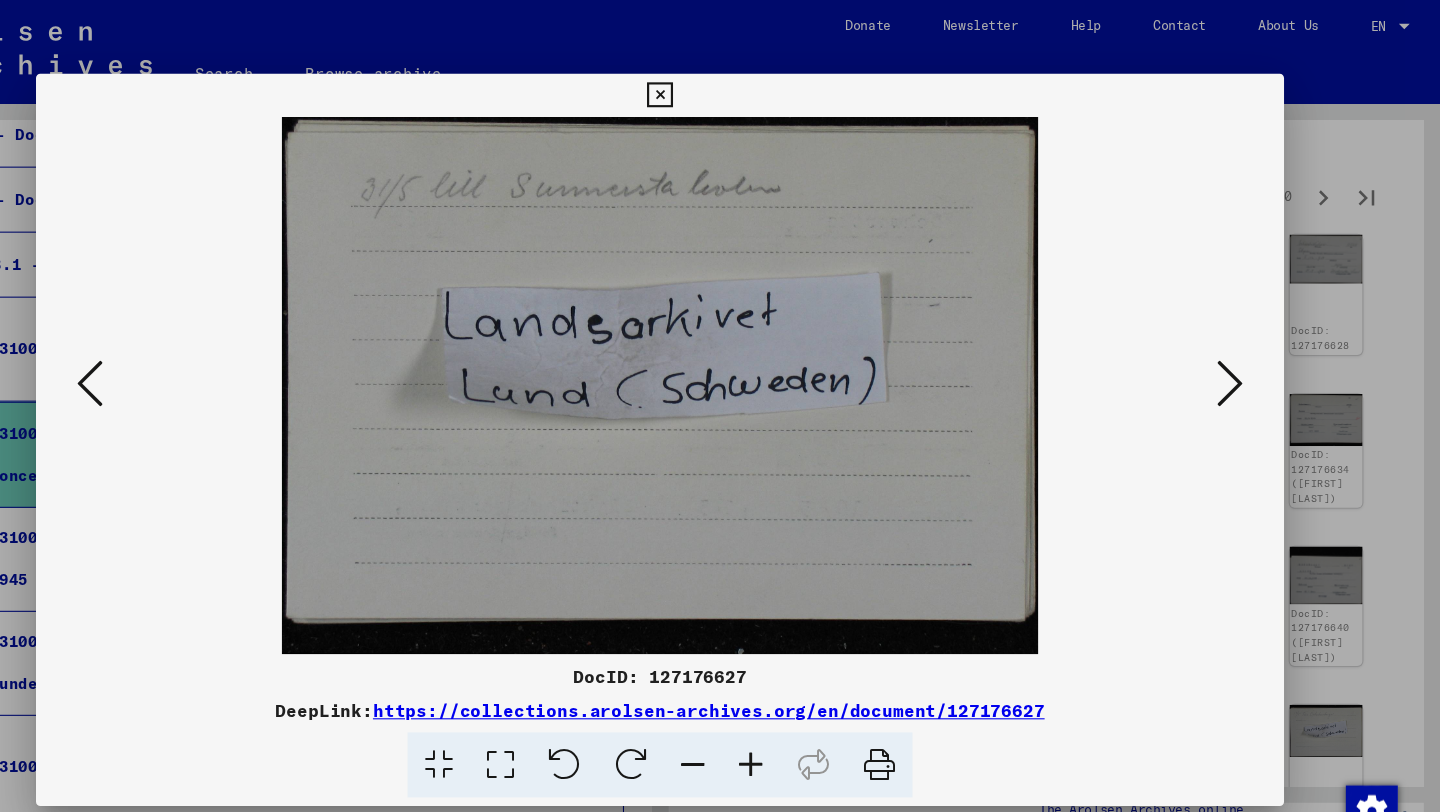 click at bounding box center [1246, 354] 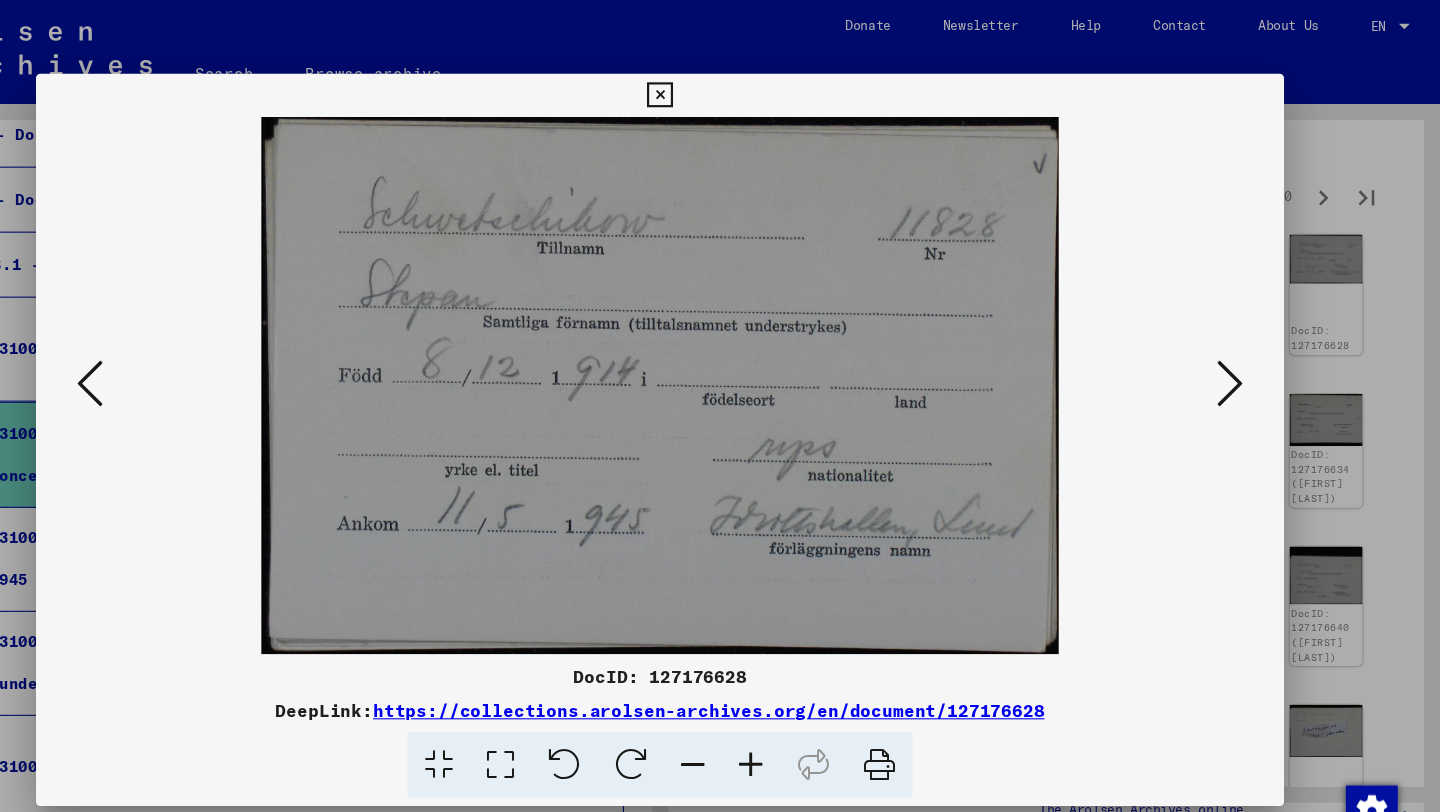 click at bounding box center (1246, 354) 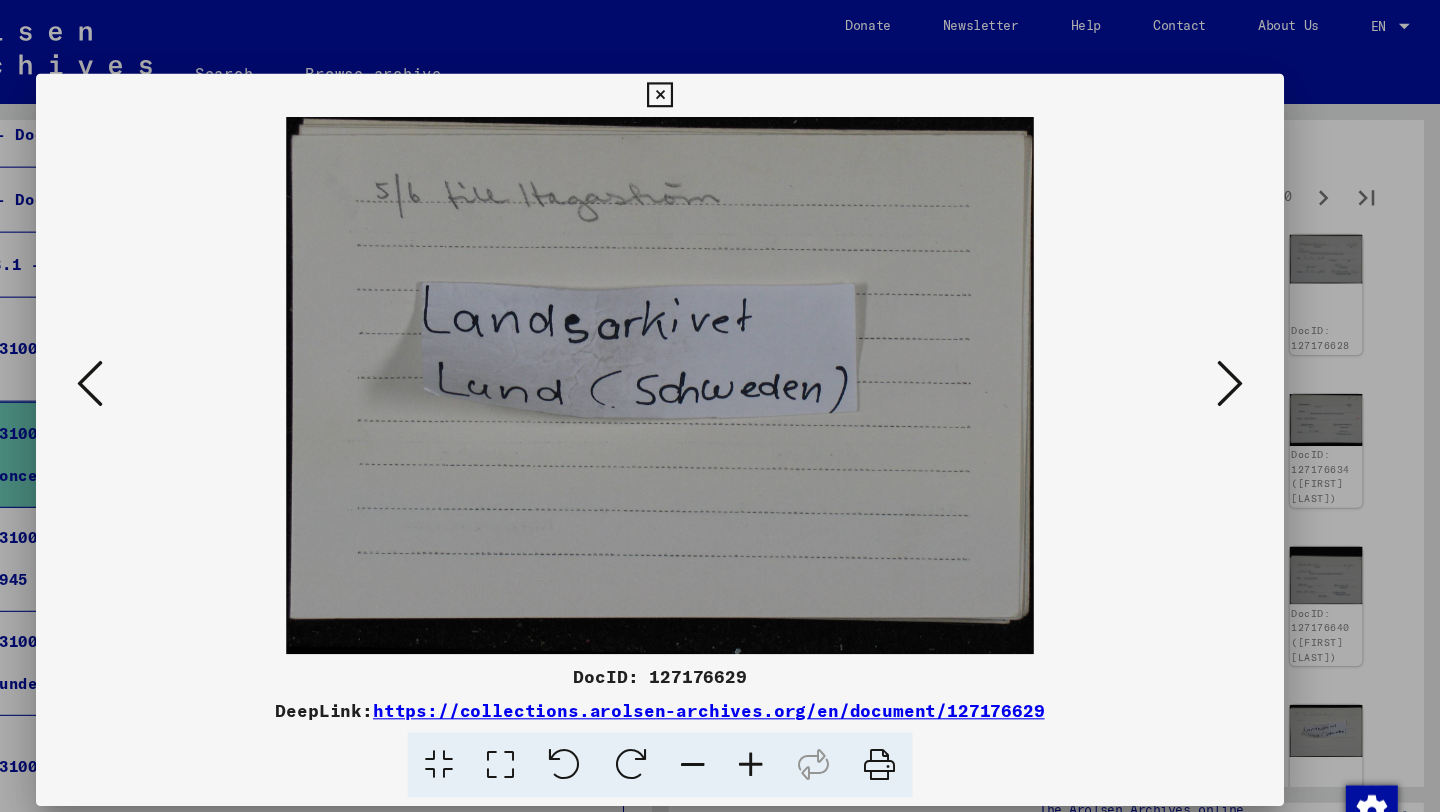 click at bounding box center (1246, 354) 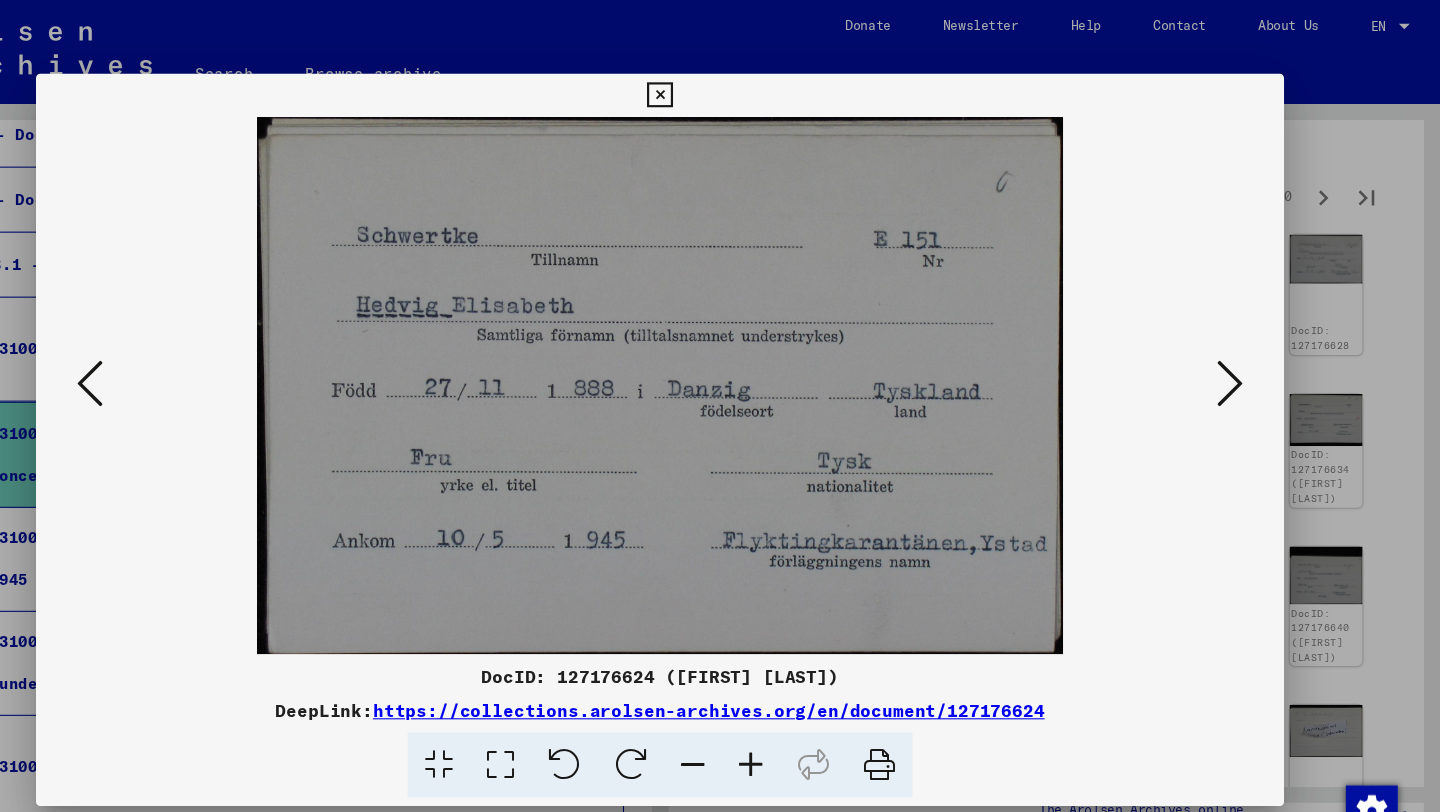 click at bounding box center [1246, 354] 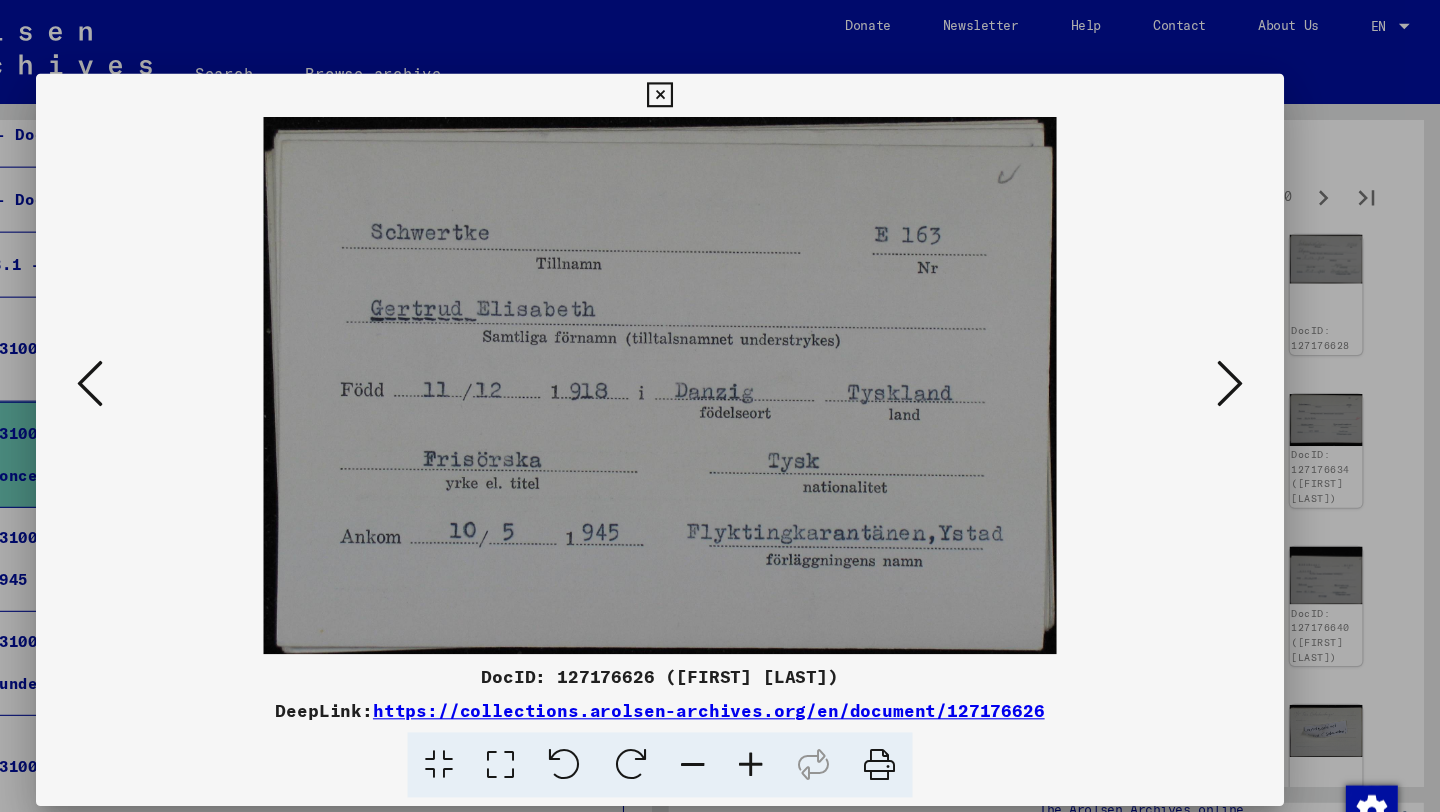 click at bounding box center (1246, 354) 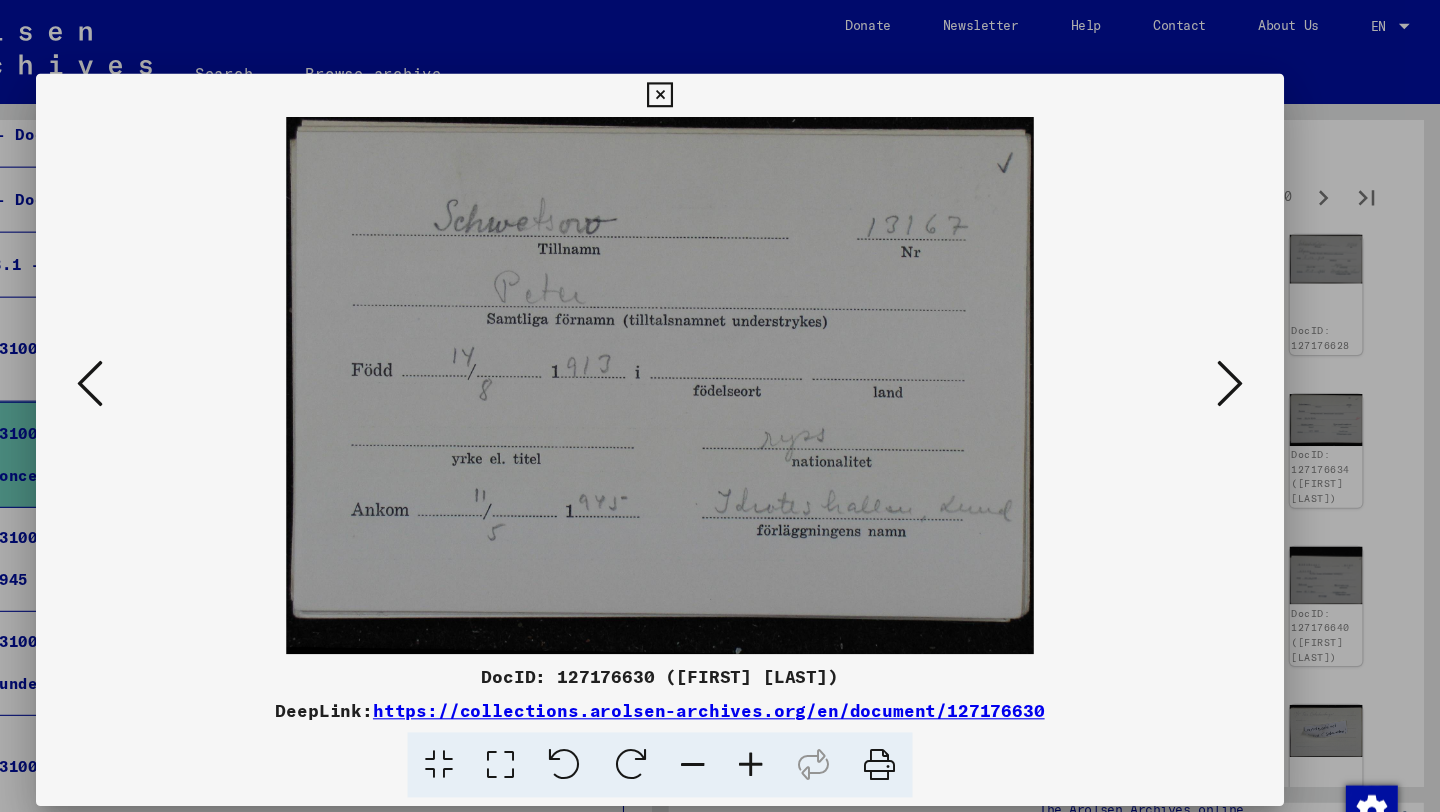 click at bounding box center [1246, 354] 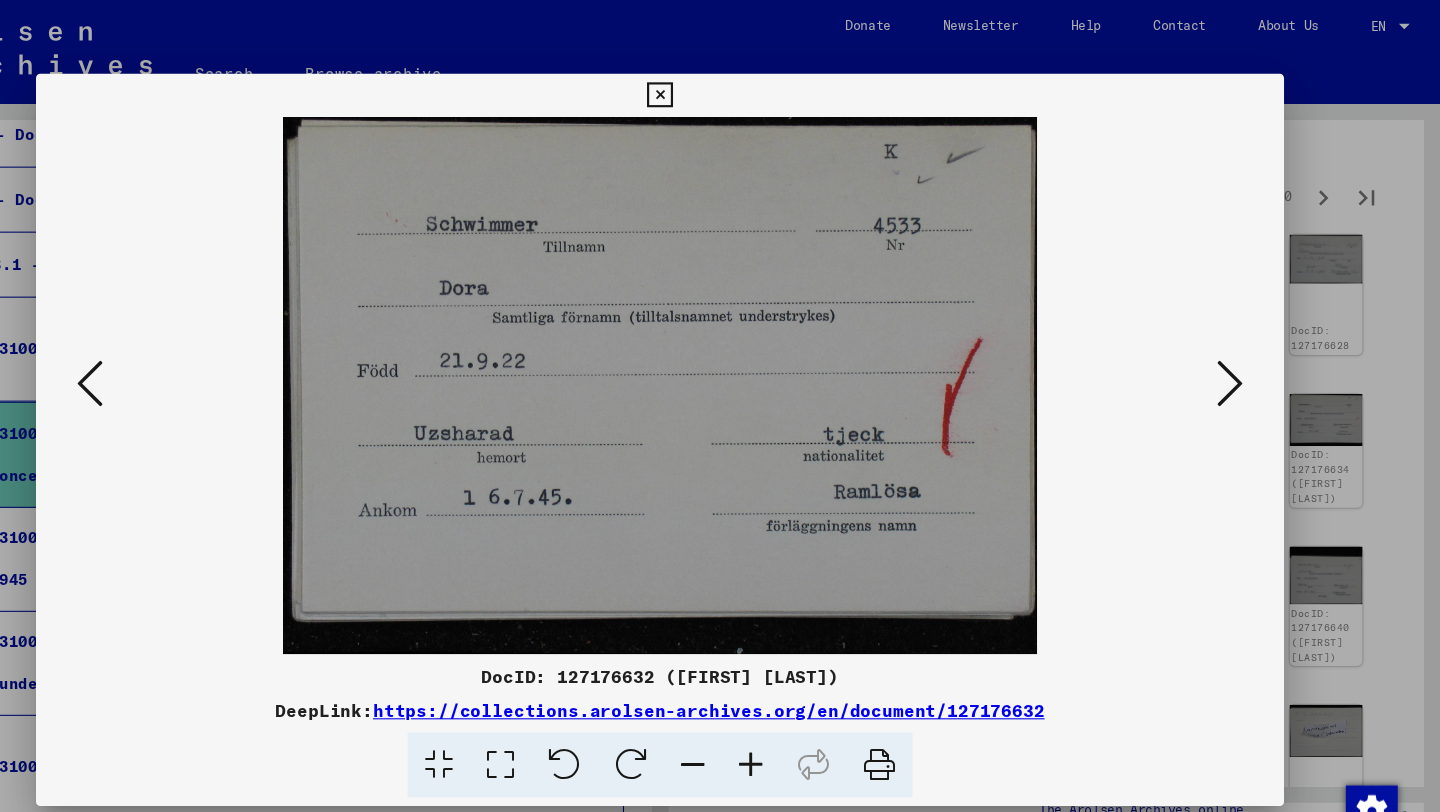 click at bounding box center (1246, 354) 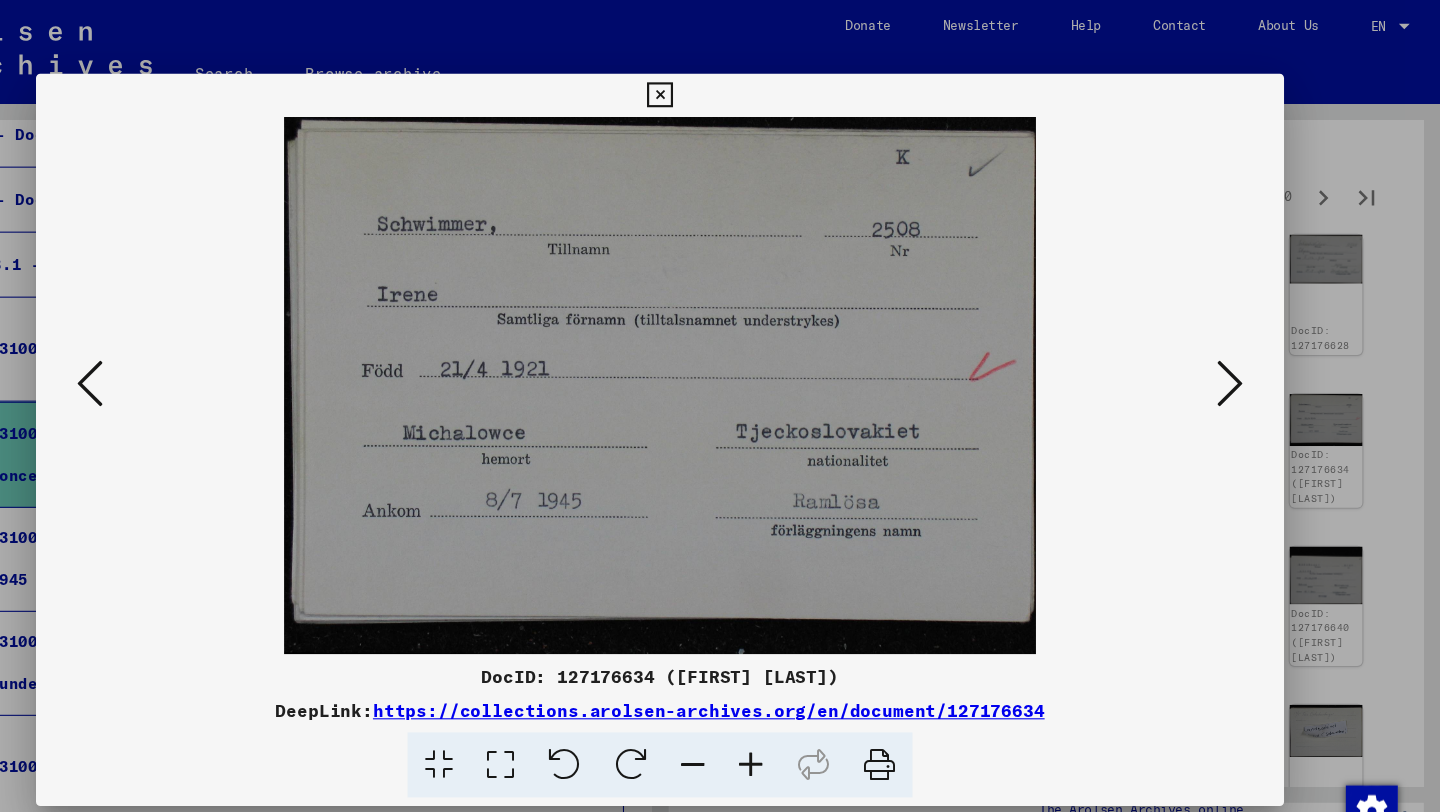 click at bounding box center (1246, 354) 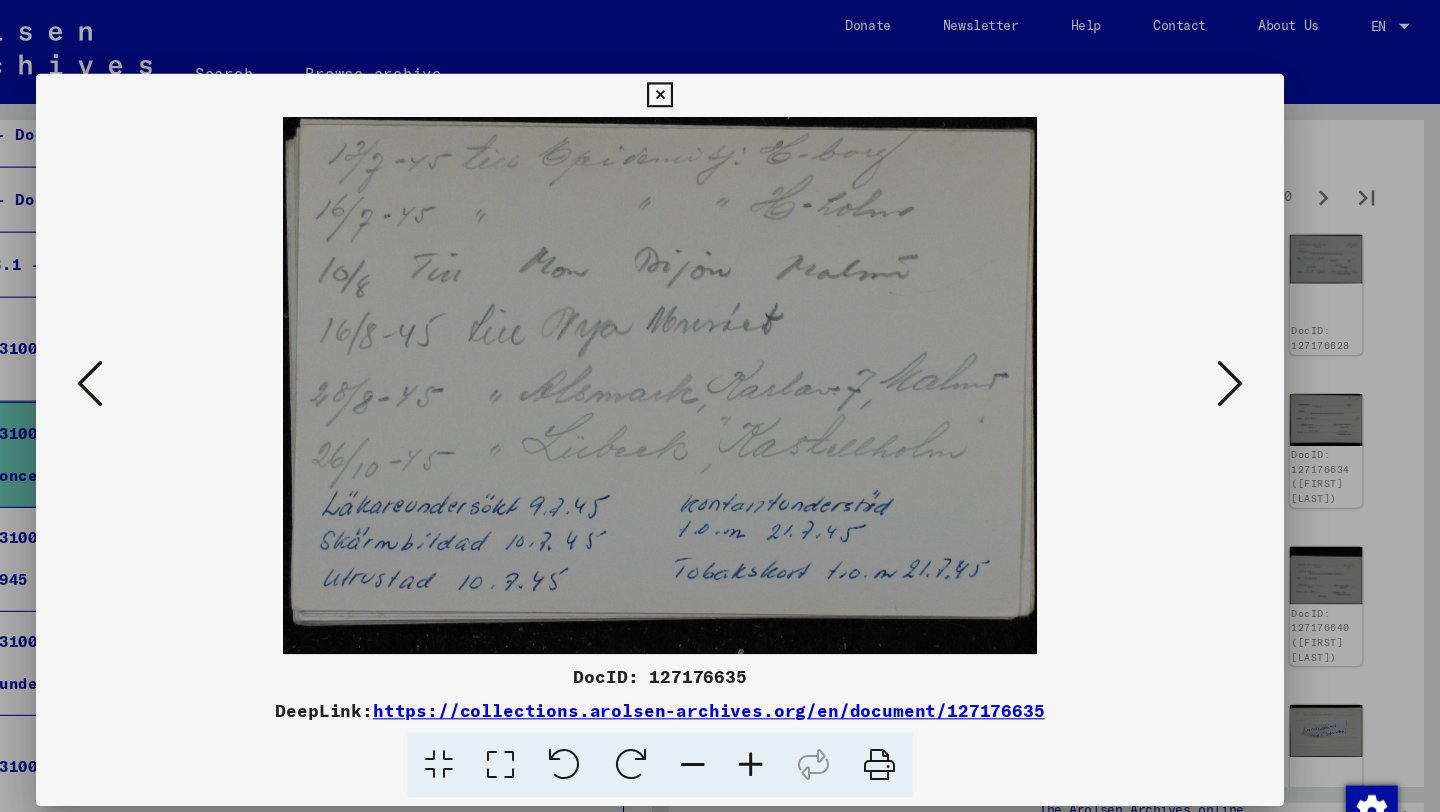 scroll, scrollTop: 0, scrollLeft: 0, axis: both 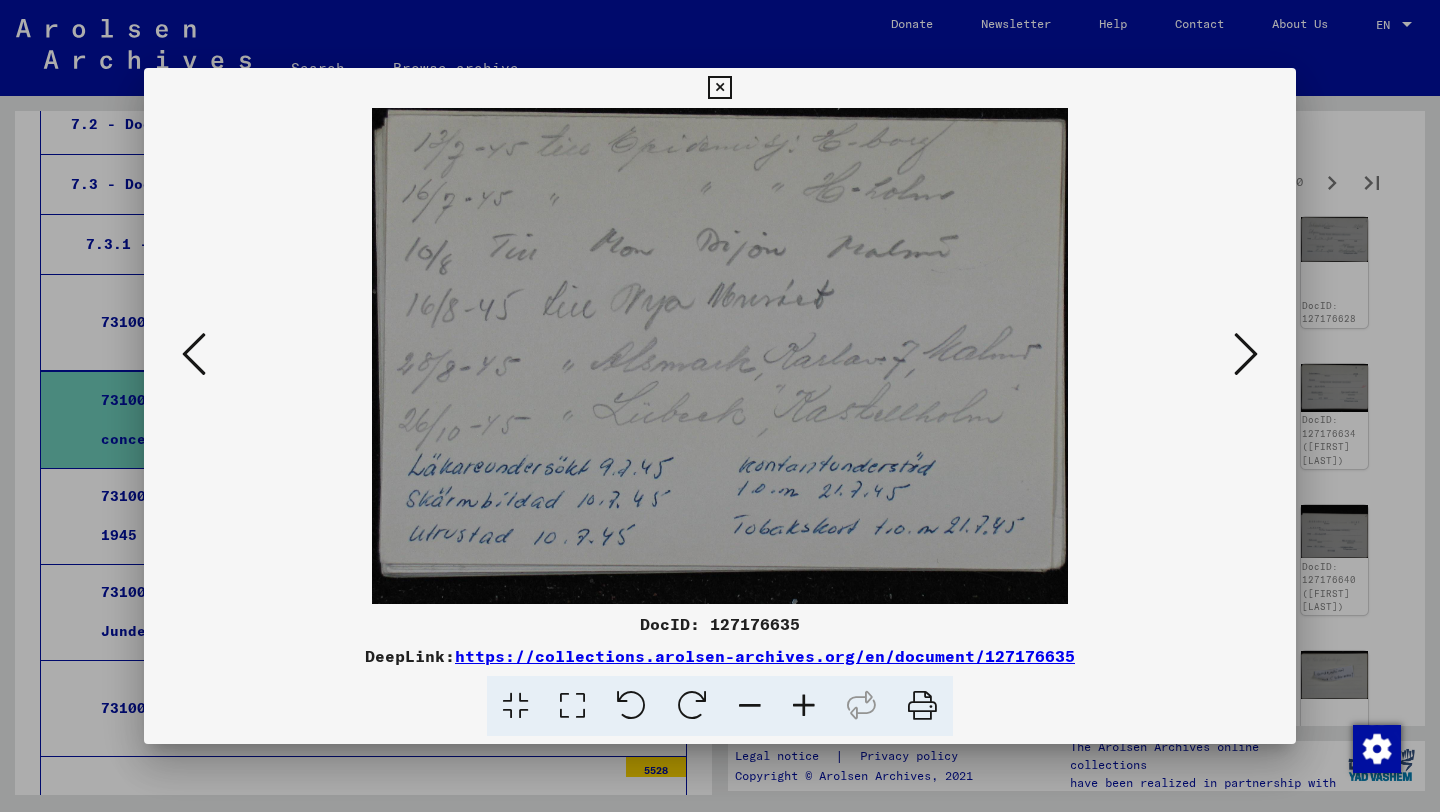 click at bounding box center (1246, 354) 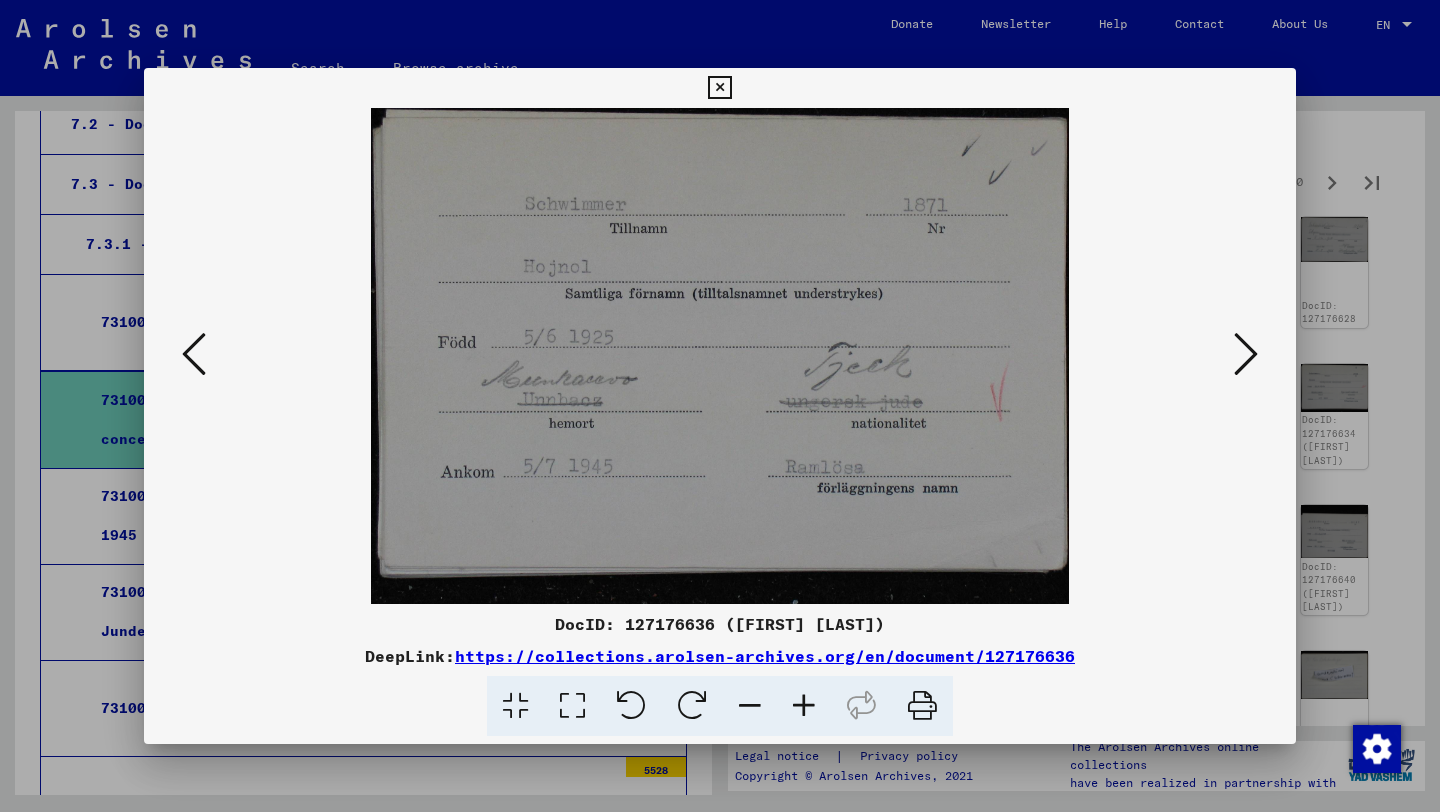 click at bounding box center (1246, 354) 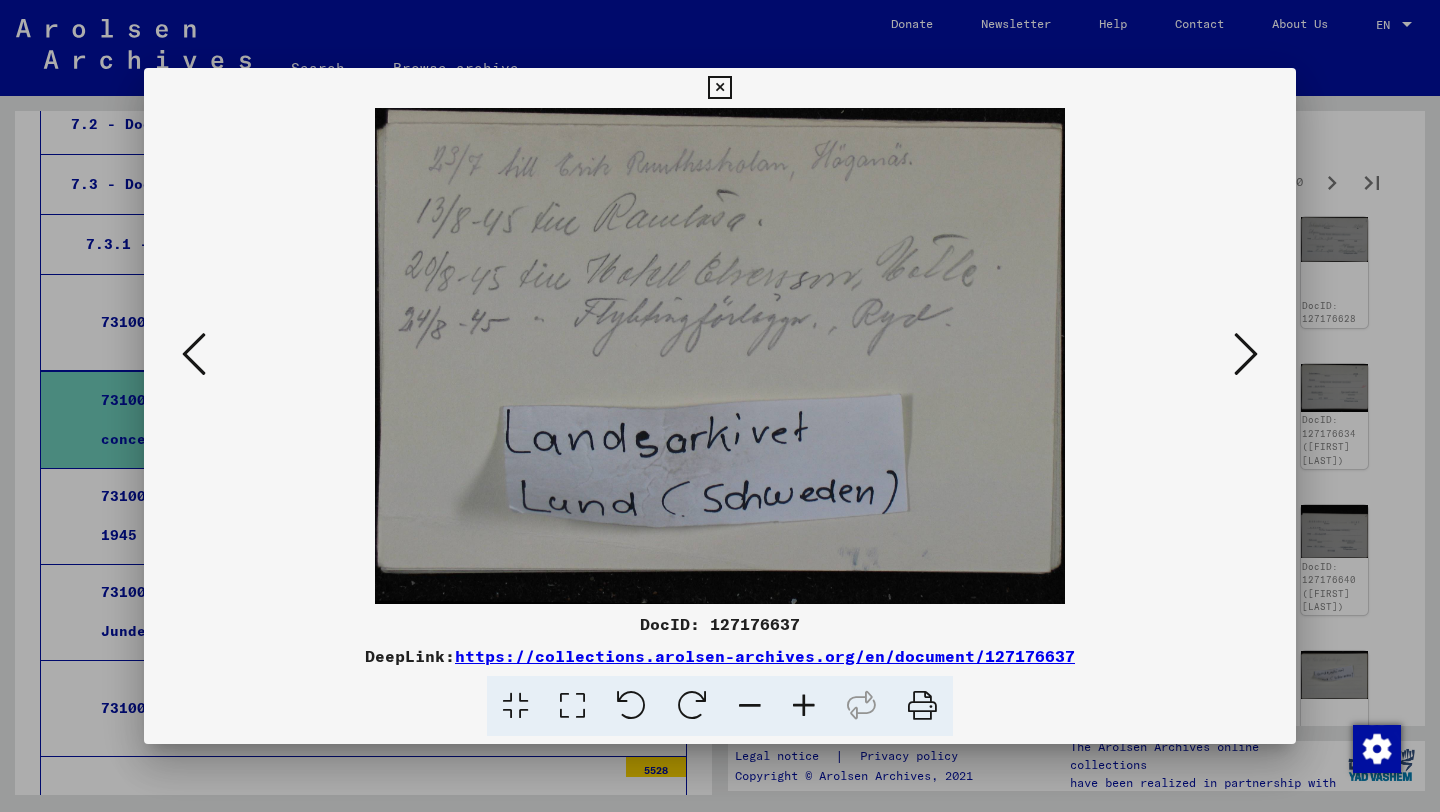 click at bounding box center [1246, 354] 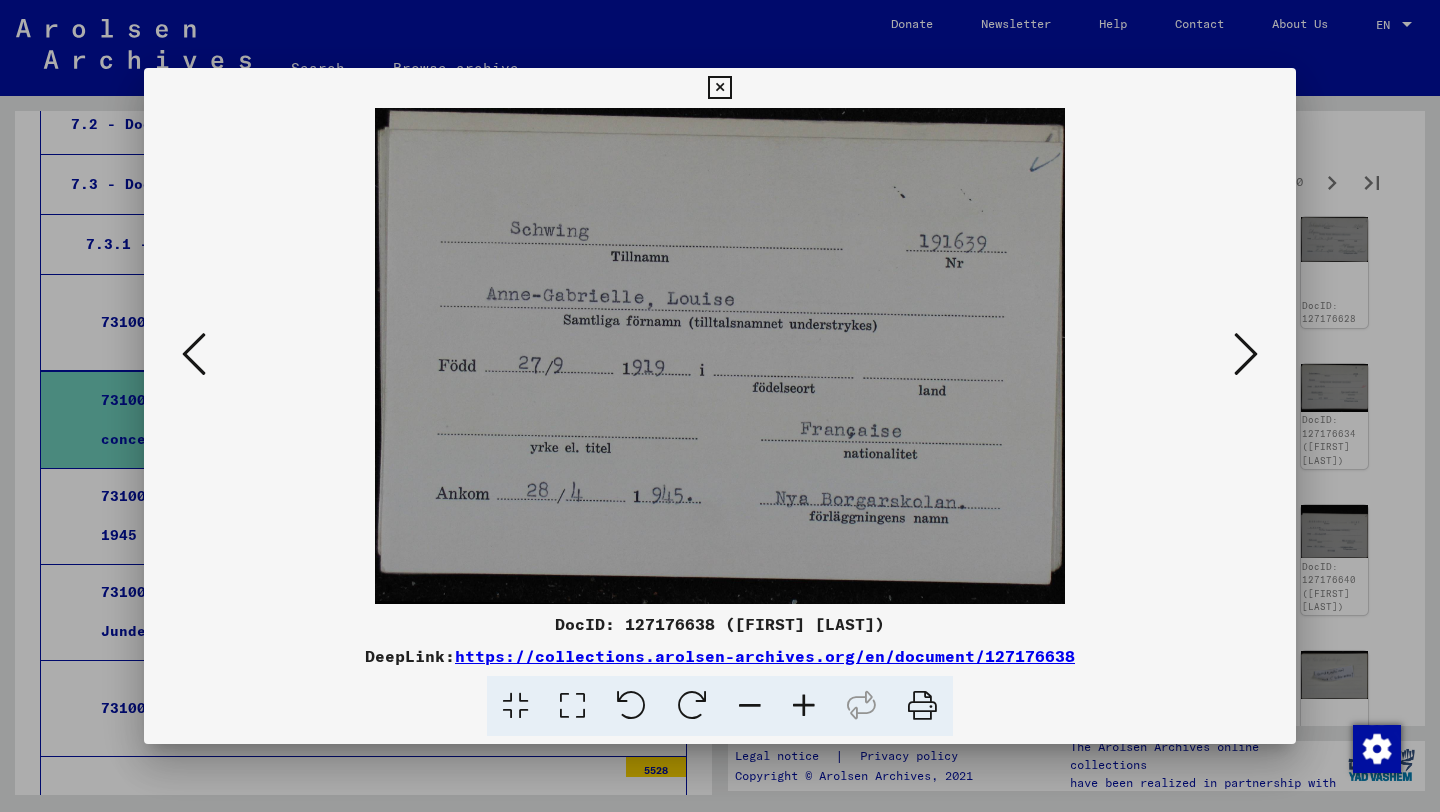 click at bounding box center [194, 354] 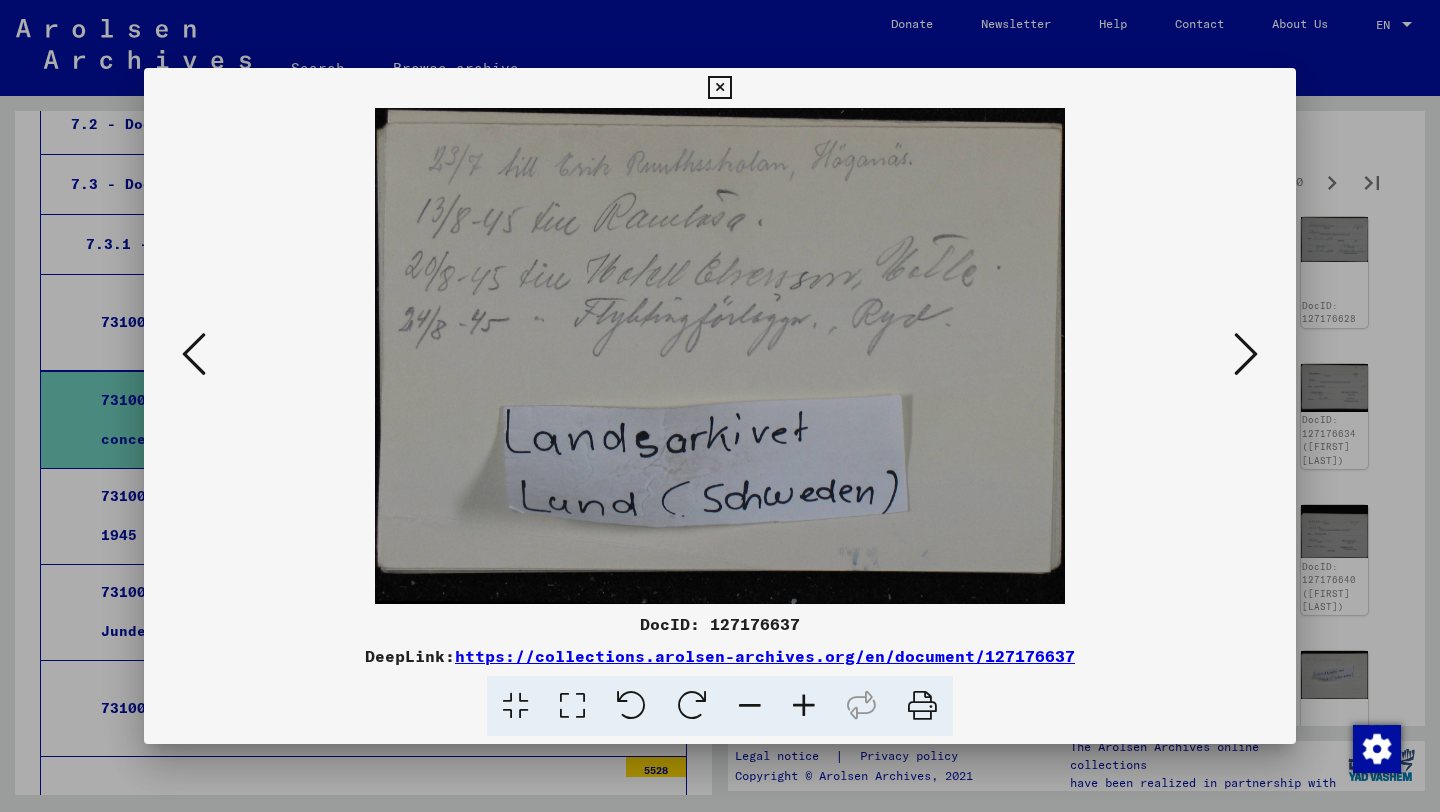 click at bounding box center (719, 88) 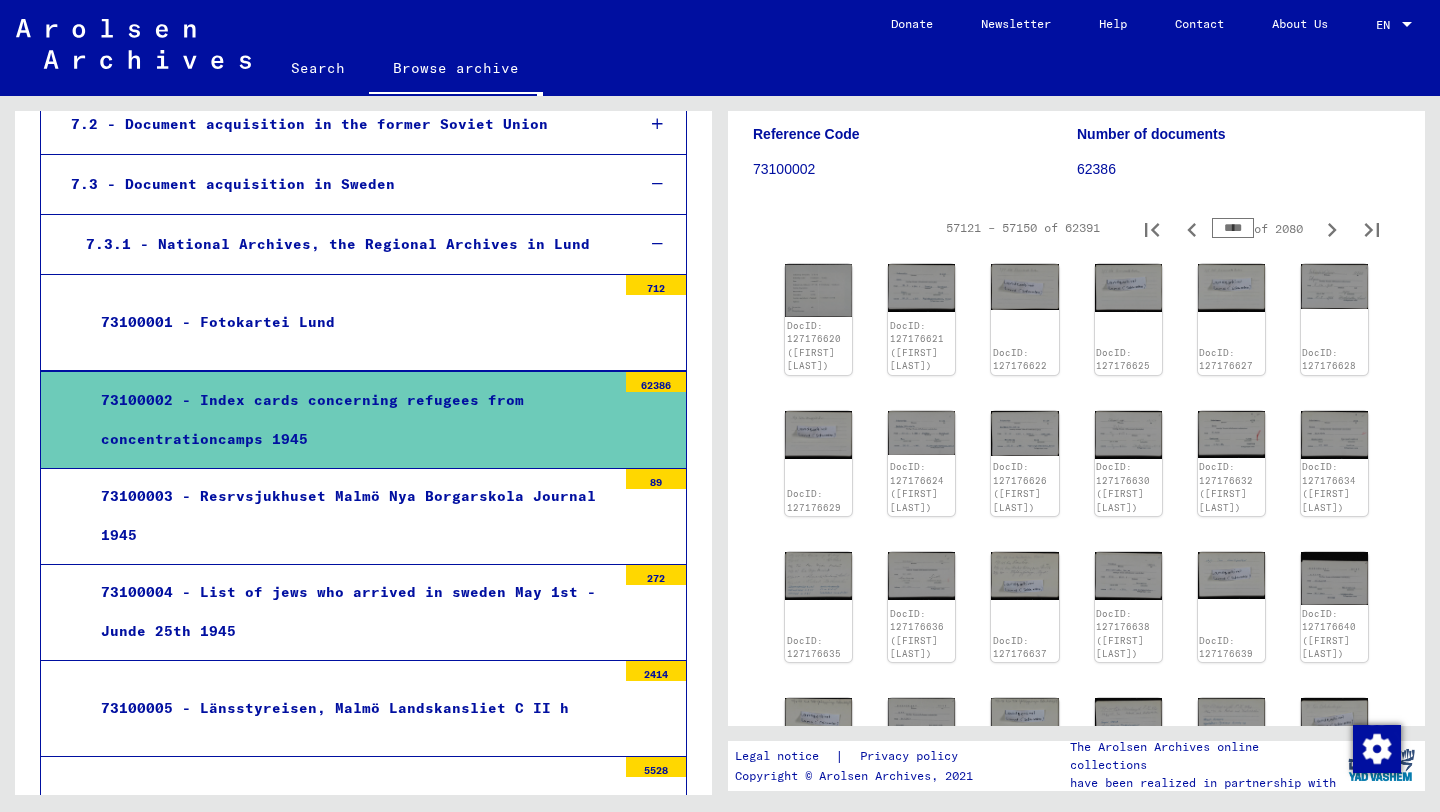 scroll, scrollTop: 250, scrollLeft: 0, axis: vertical 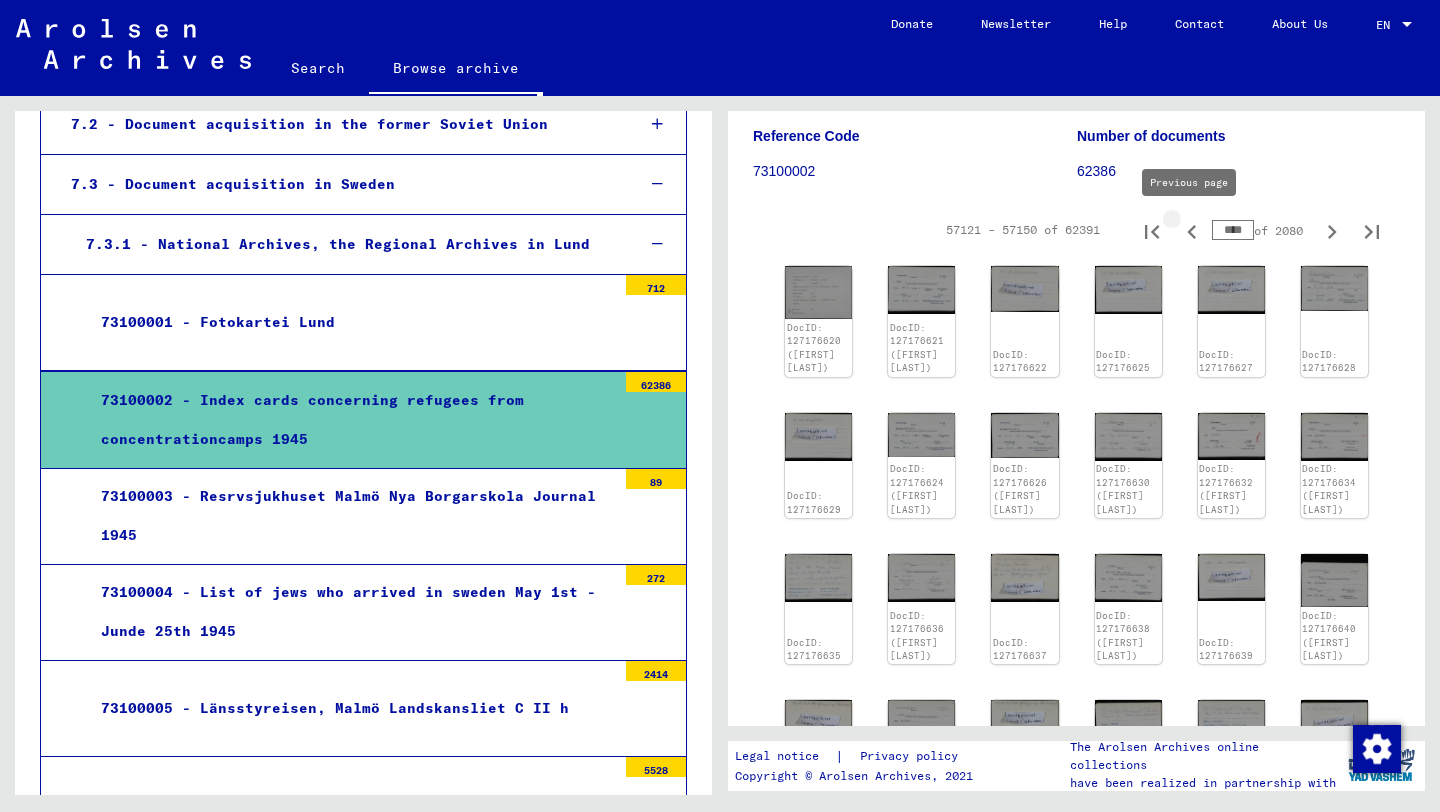 click 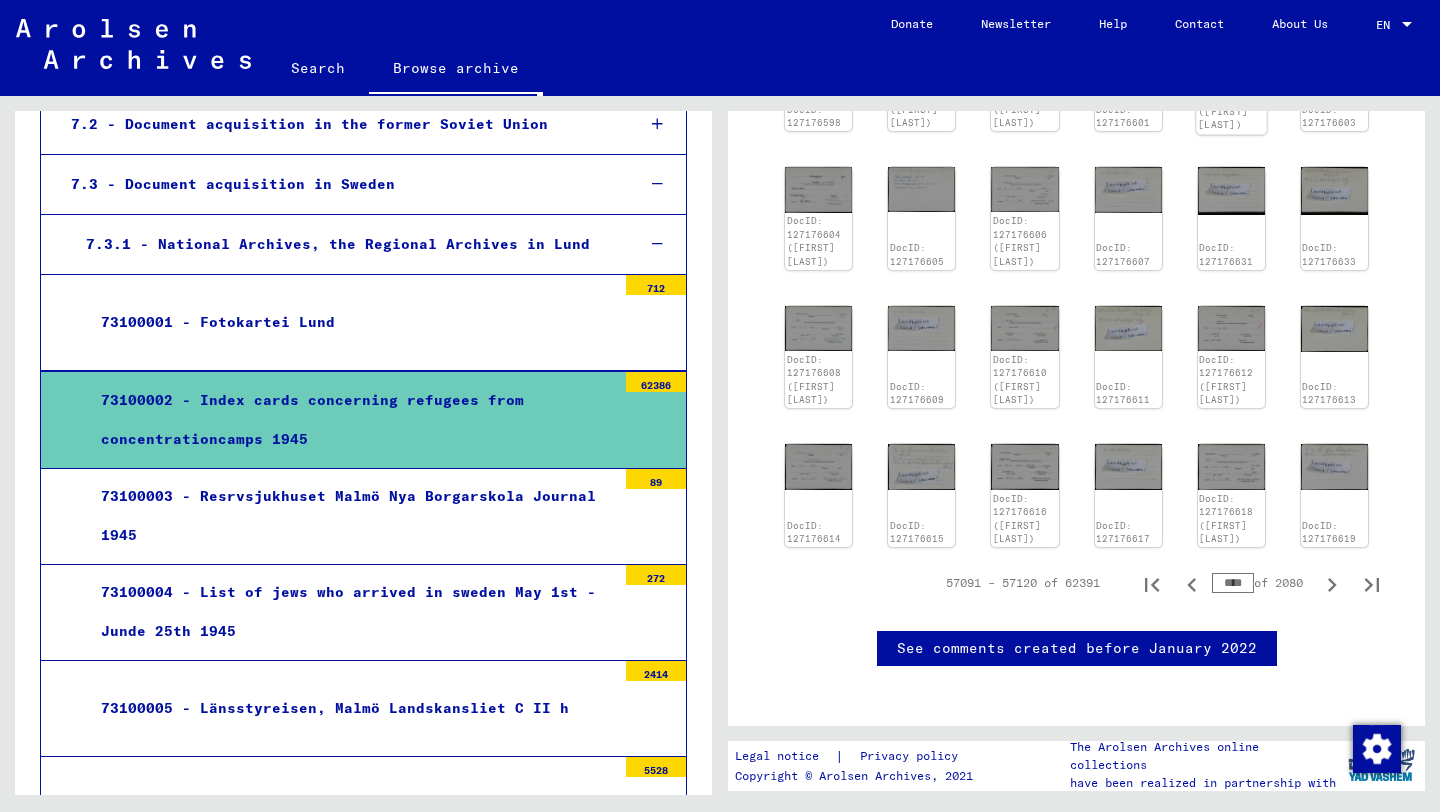 scroll, scrollTop: 631, scrollLeft: 0, axis: vertical 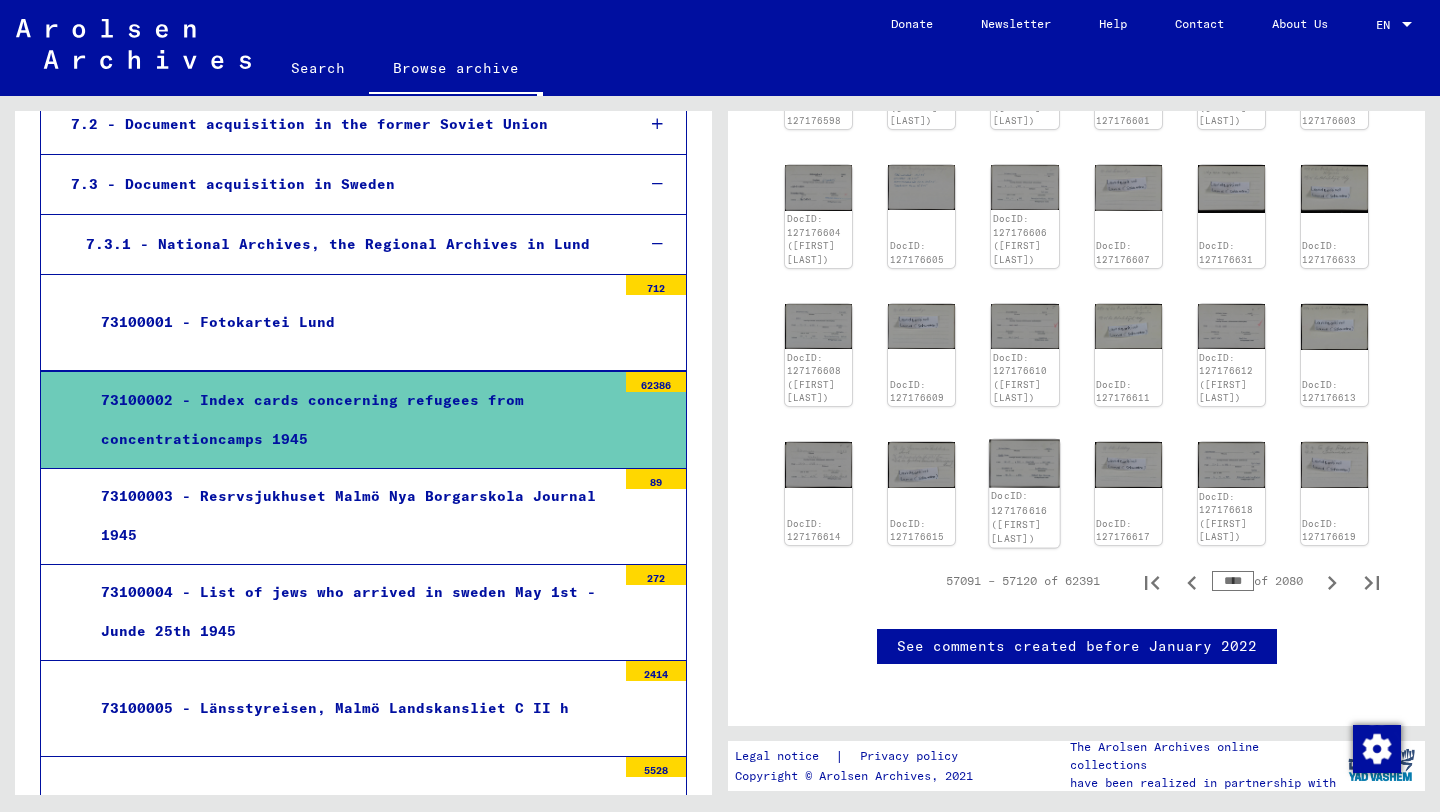 click 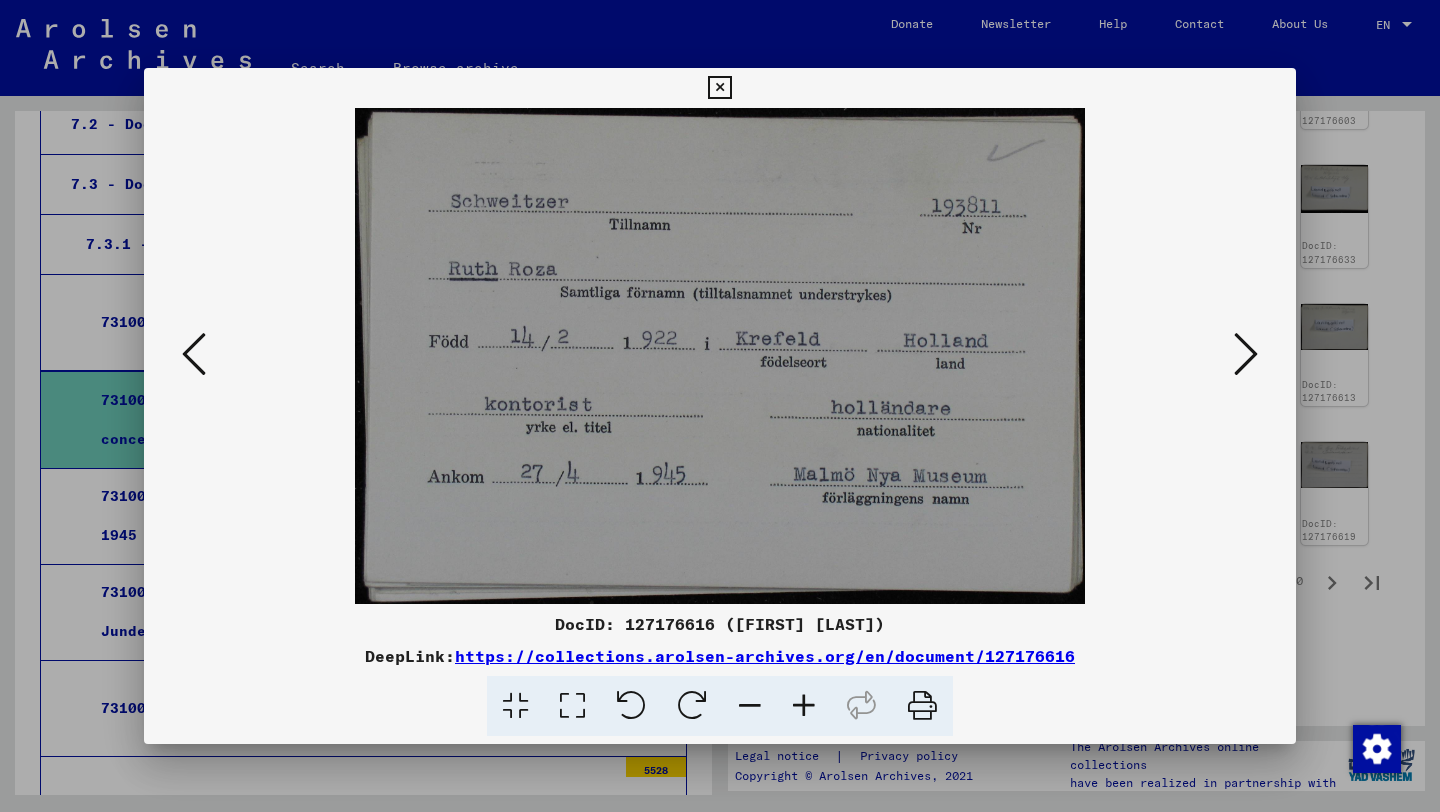 click at bounding box center [1246, 355] 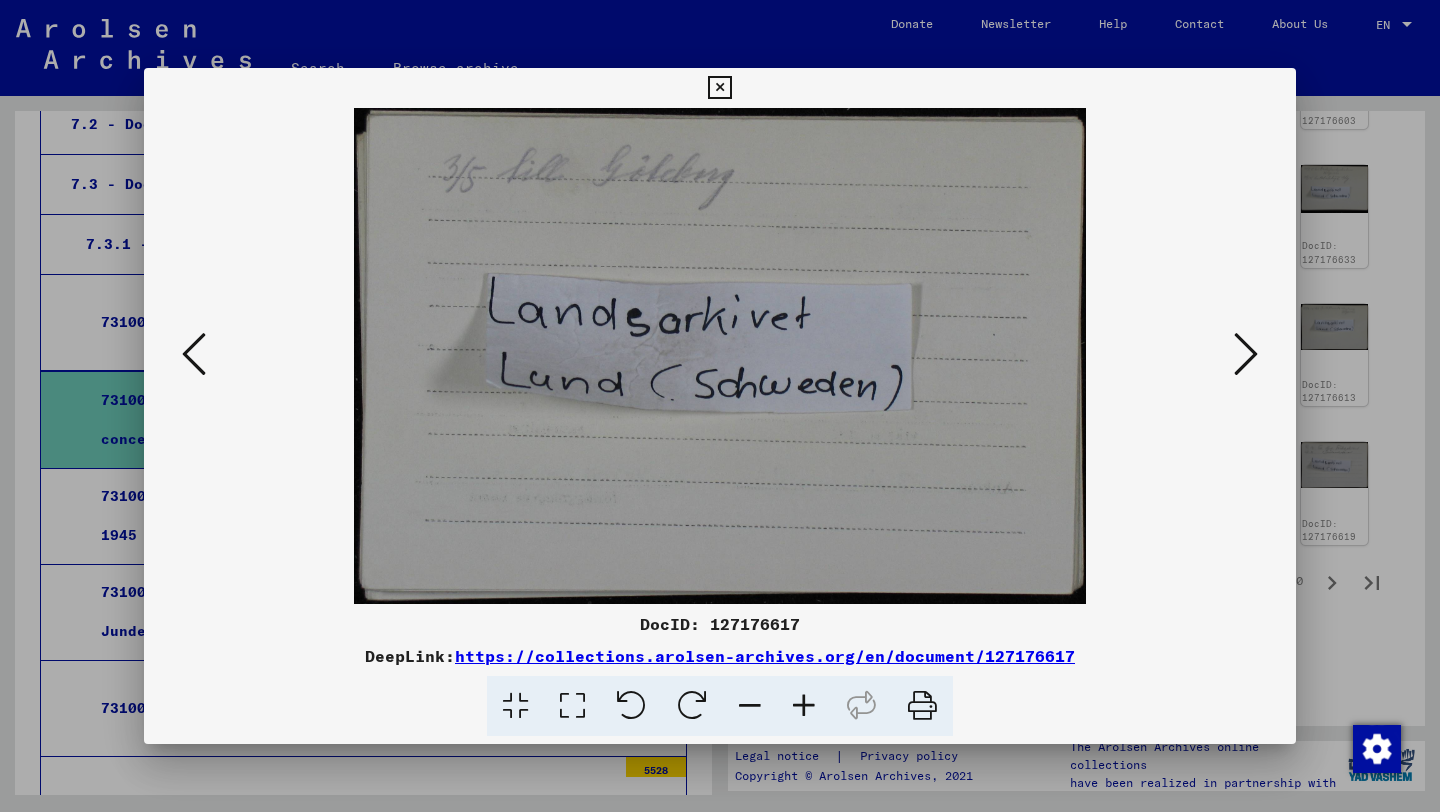 click at bounding box center [1246, 355] 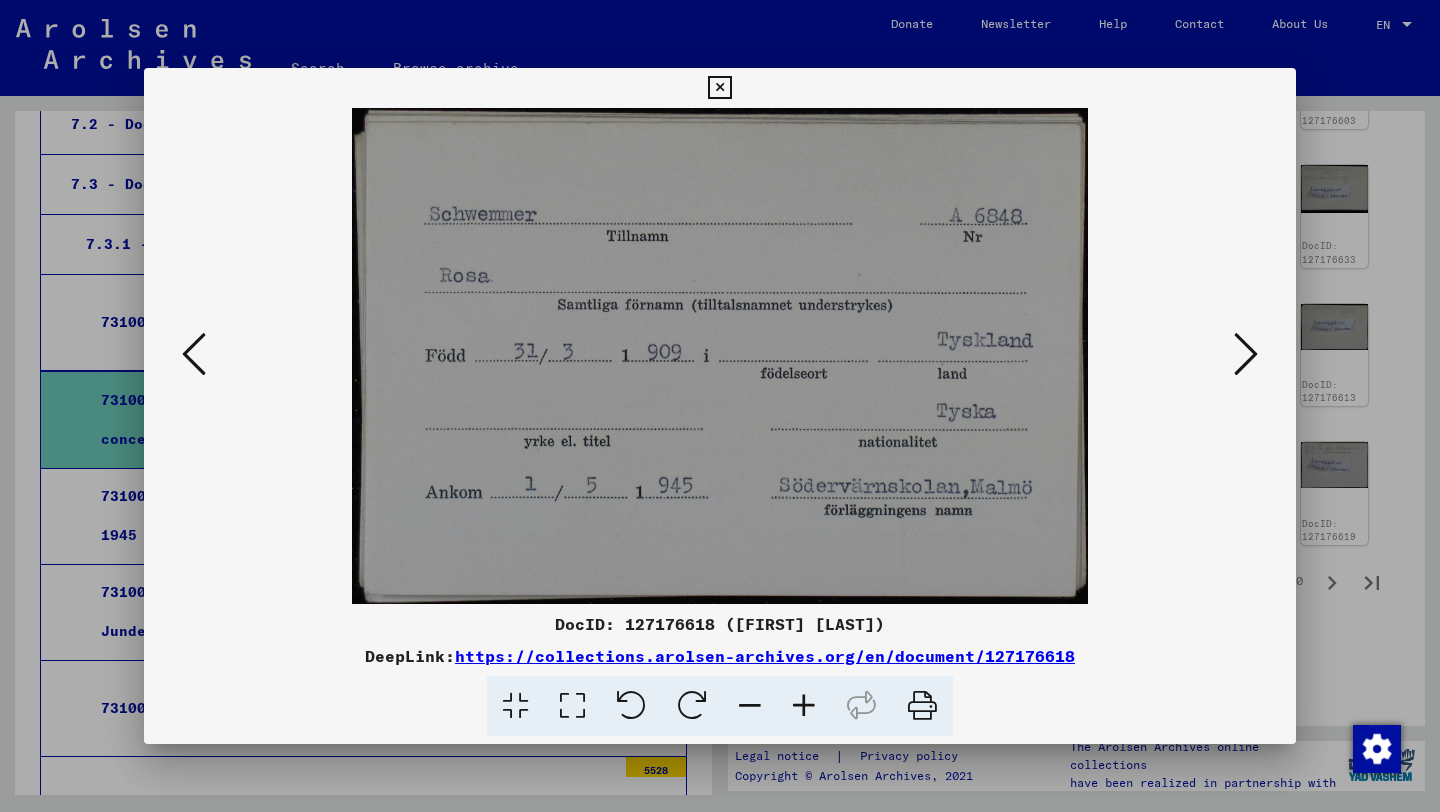 click at bounding box center [1246, 355] 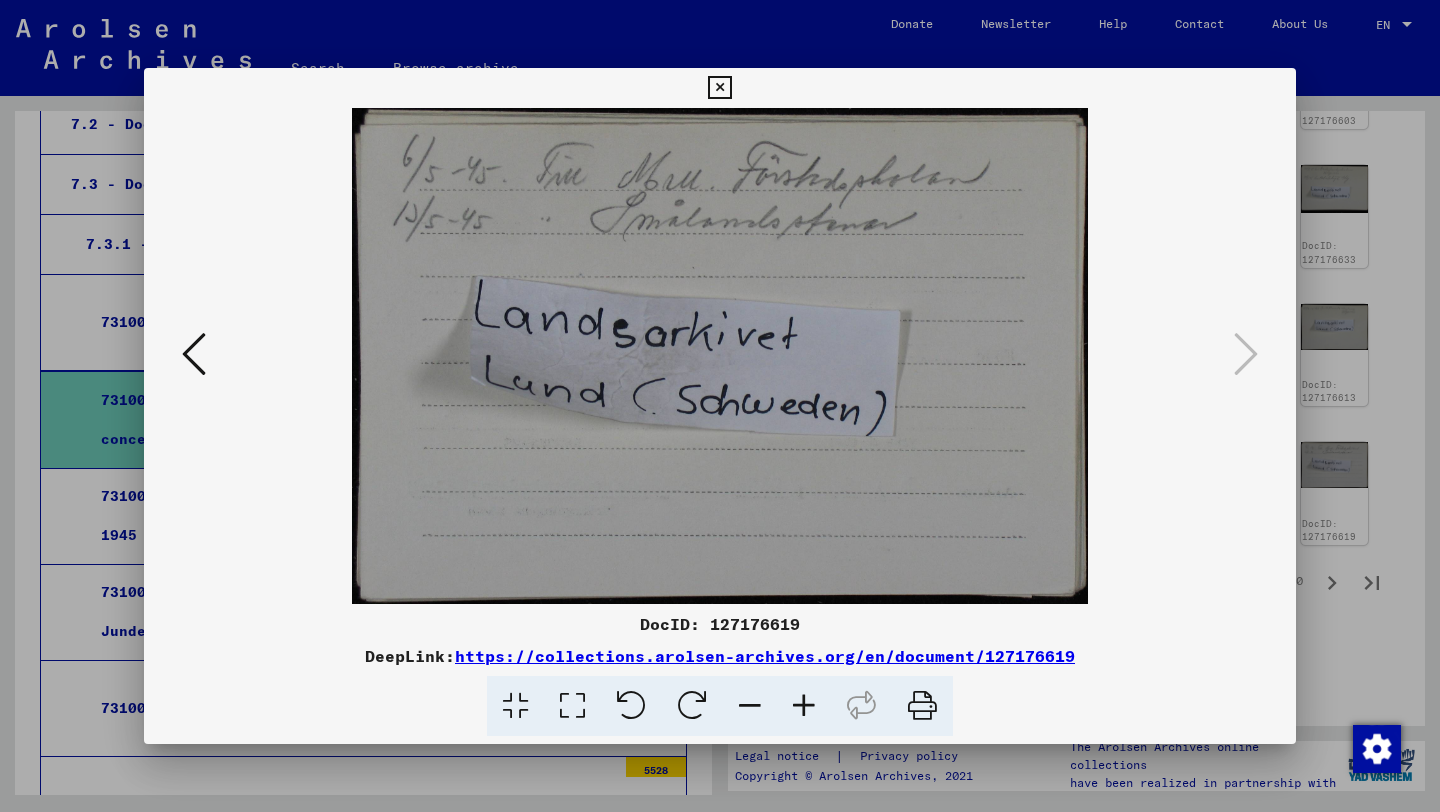 click at bounding box center (719, 88) 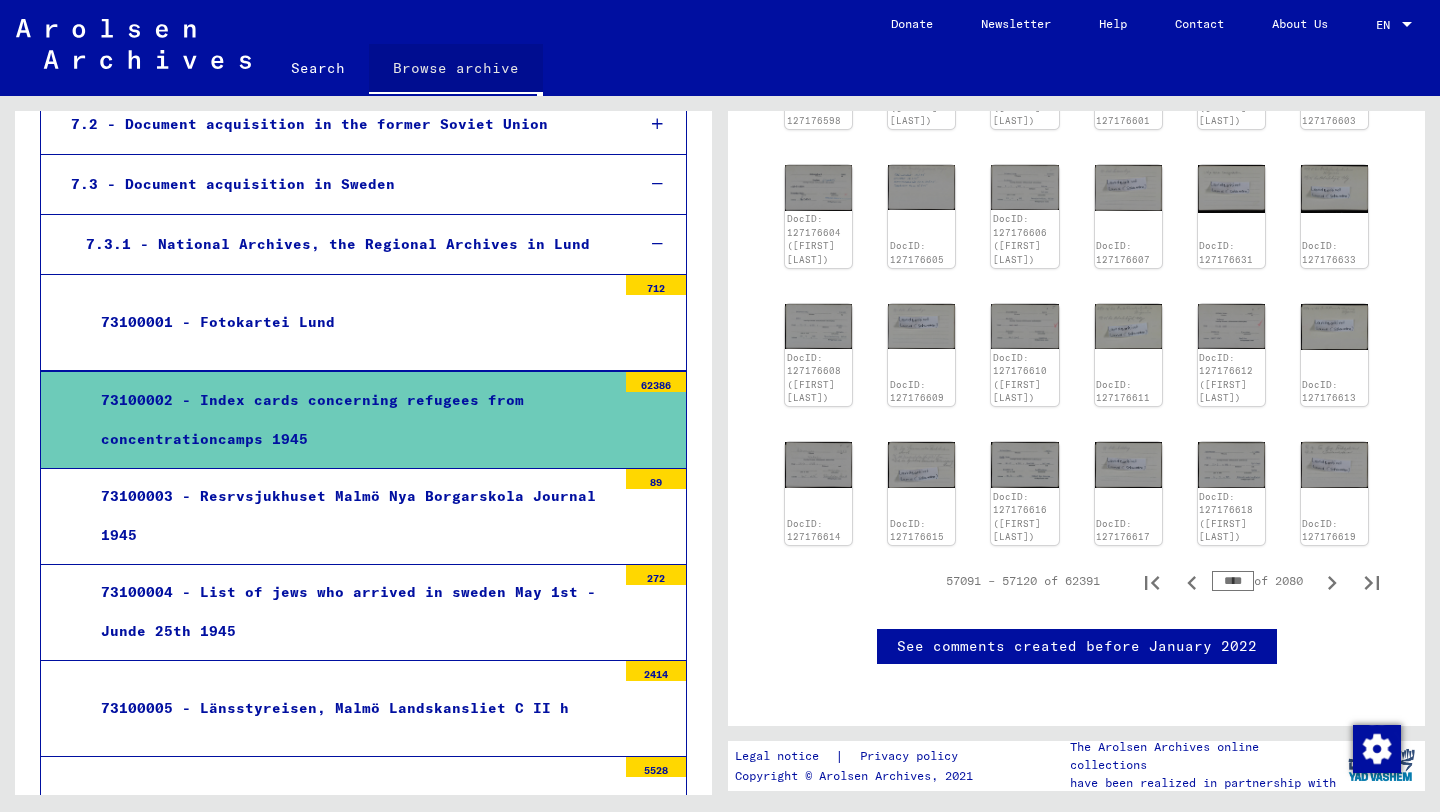 click on "Browse archive" 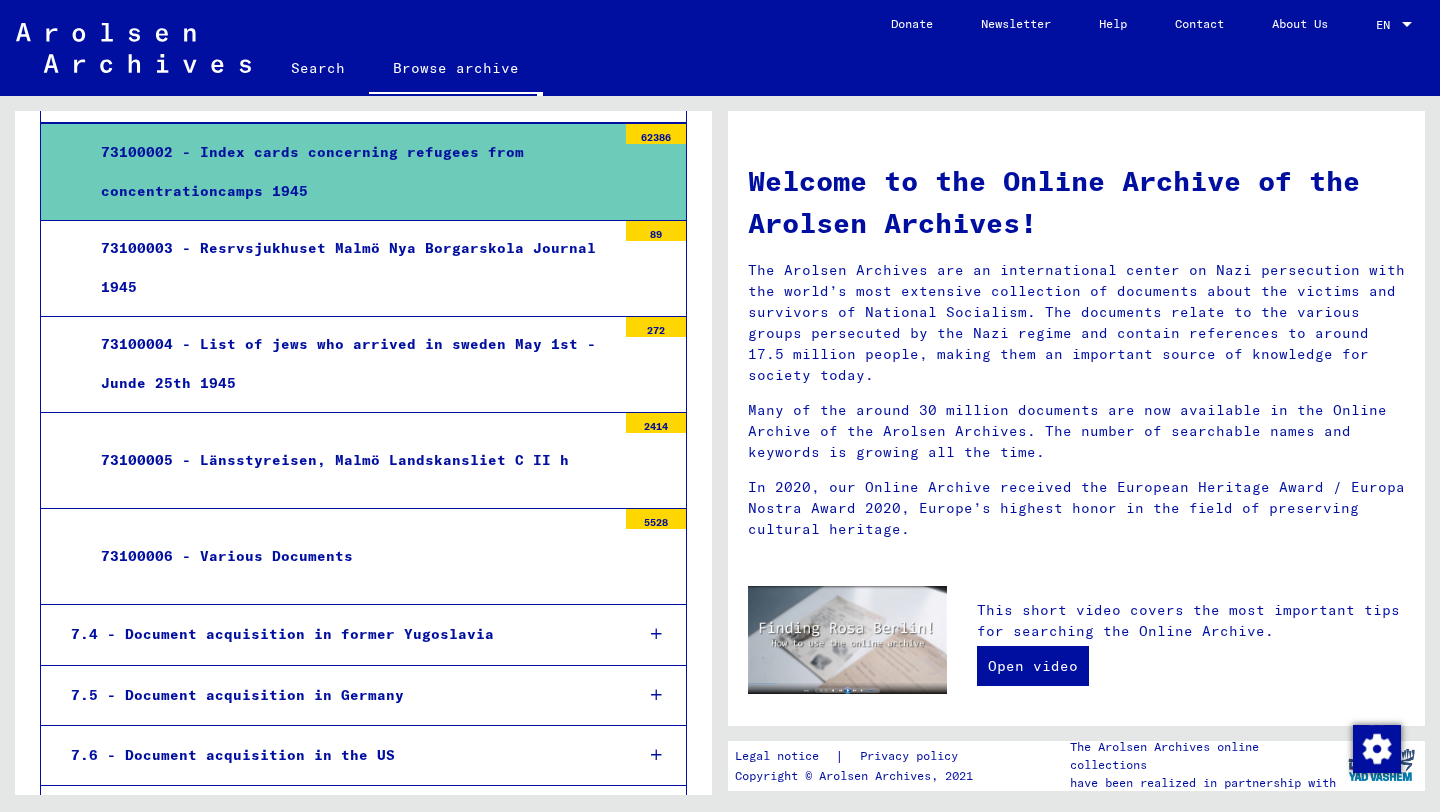 scroll, scrollTop: 1091, scrollLeft: 0, axis: vertical 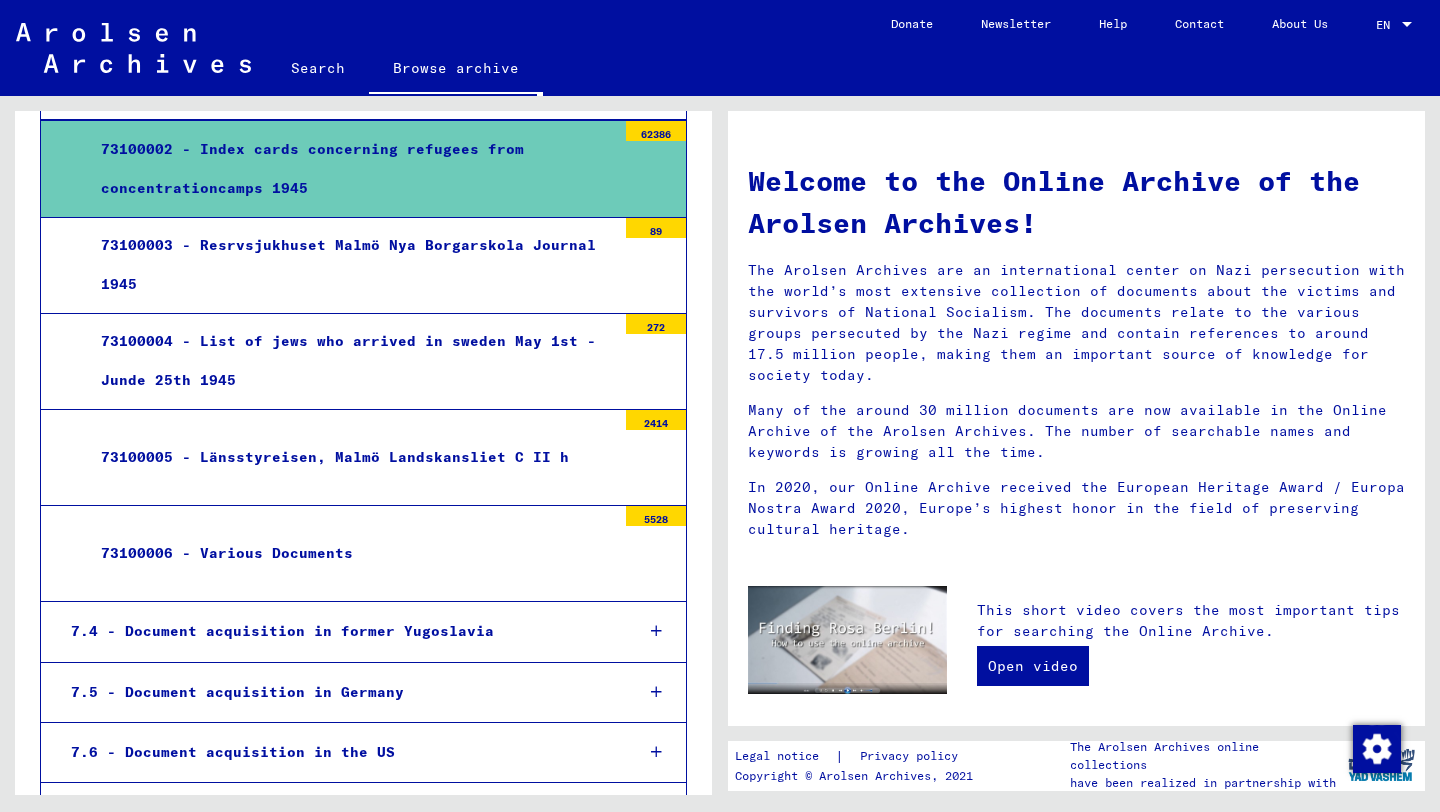 click on "7.5 - Document acquisition in Germany" at bounding box center [336, 692] 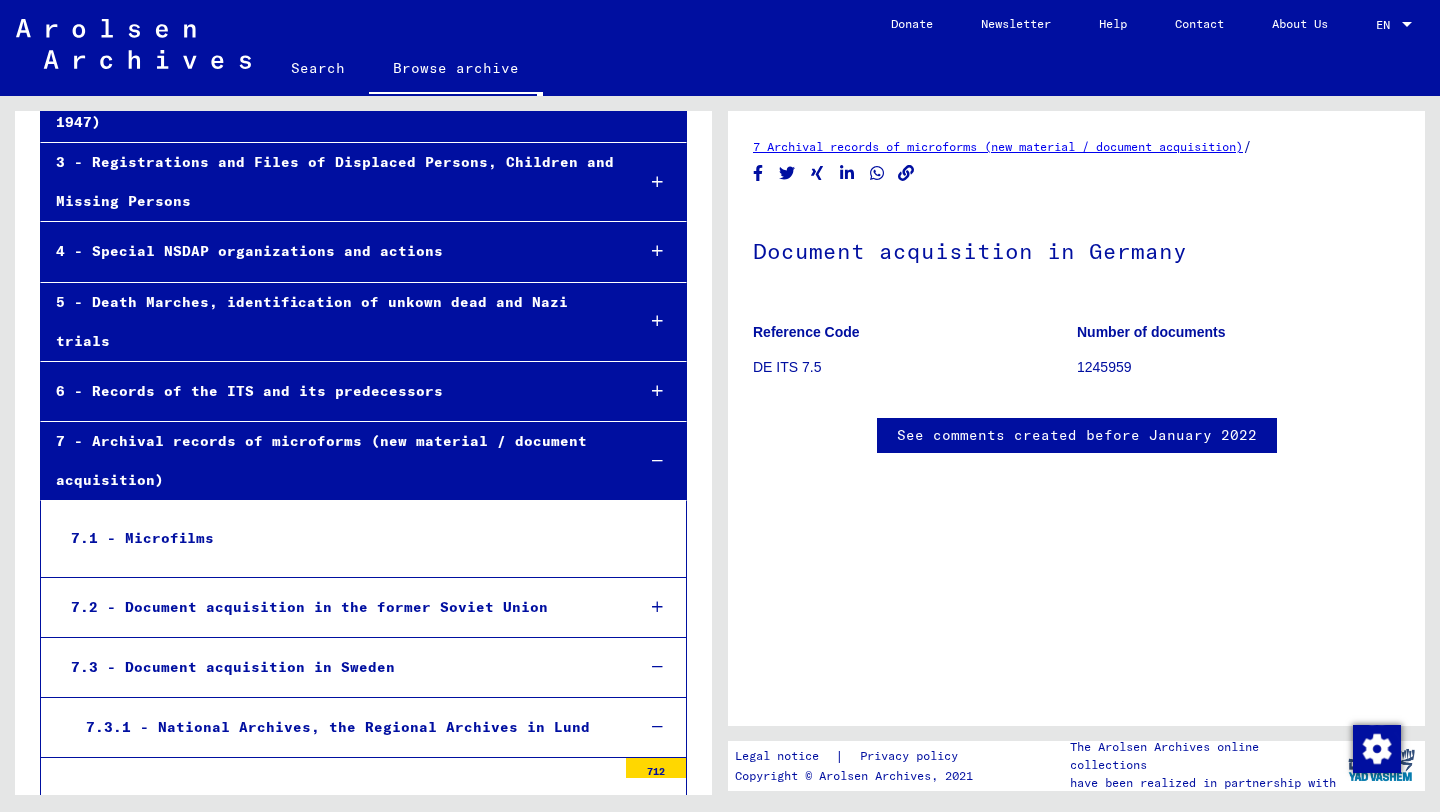 scroll, scrollTop: 7, scrollLeft: 0, axis: vertical 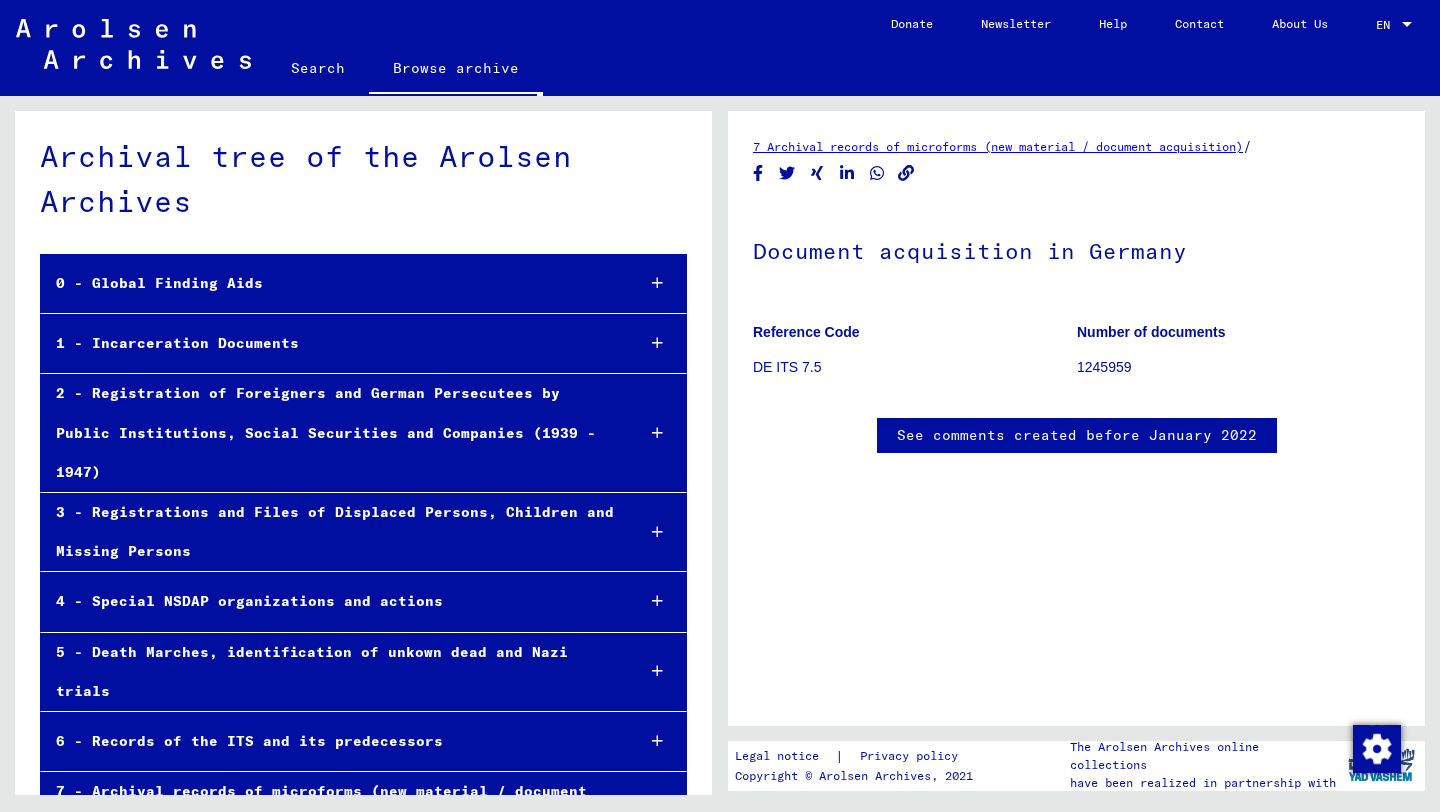 click on "0 - Global Finding Aids" at bounding box center [329, 283] 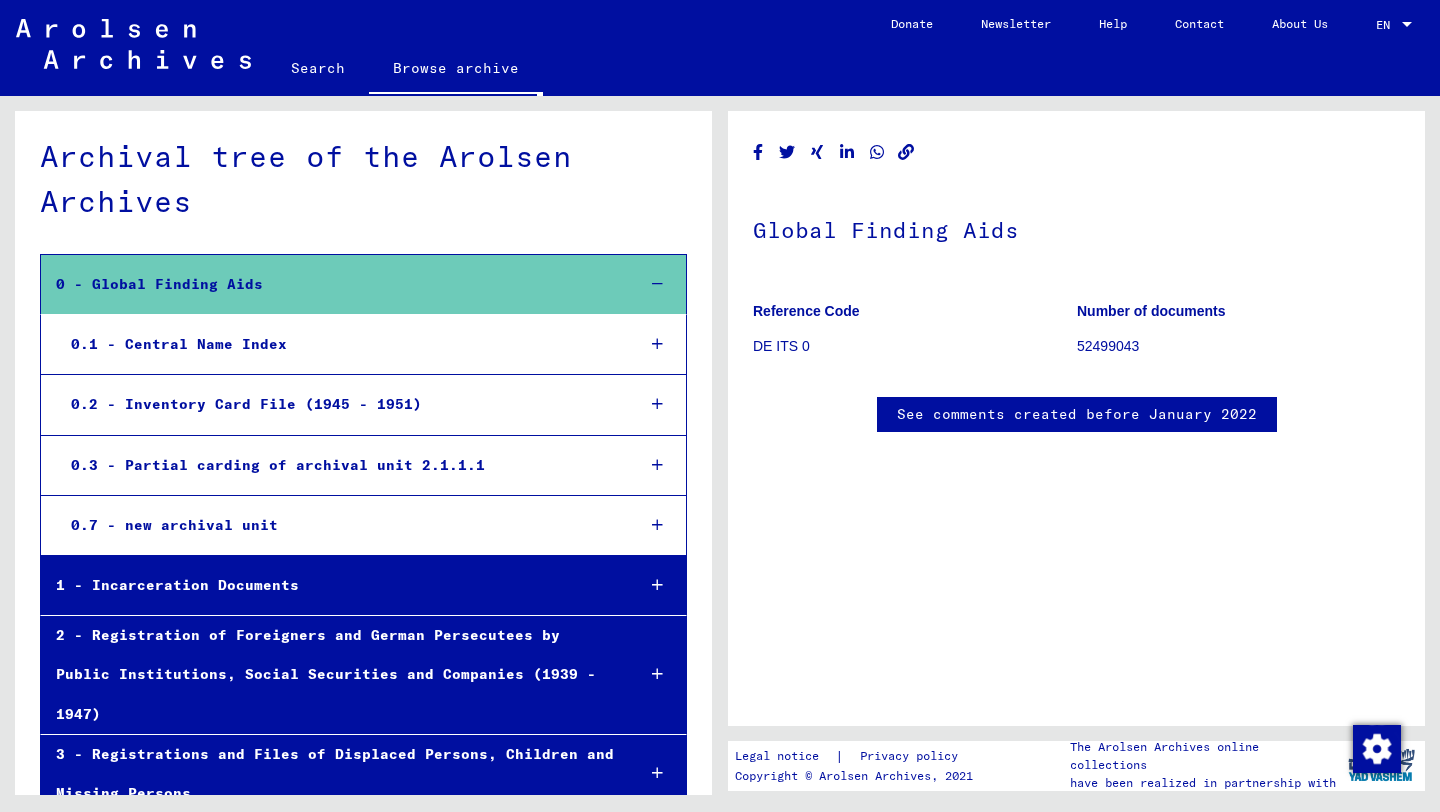 click on "0.1 - Central Name Index" at bounding box center (337, 344) 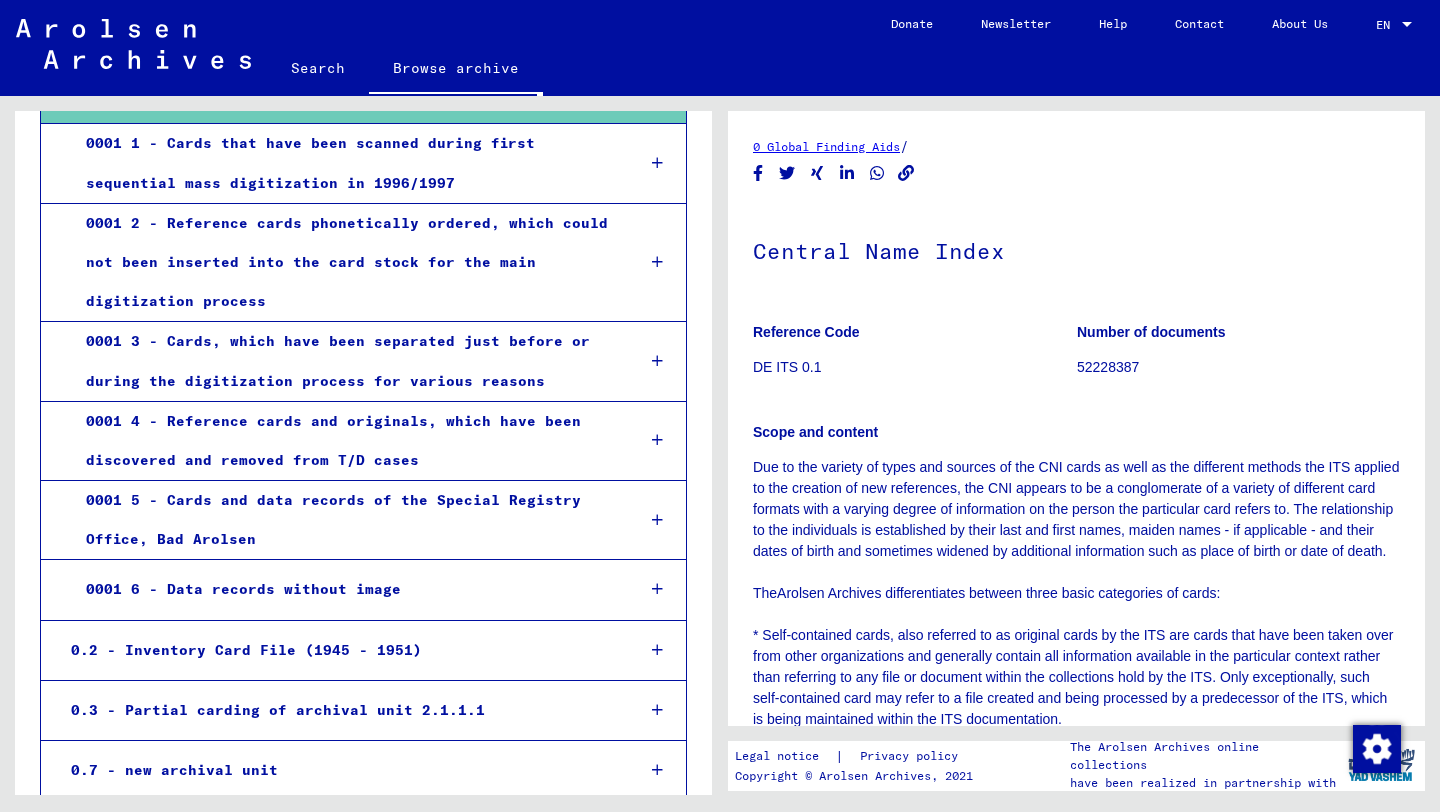 scroll, scrollTop: 262, scrollLeft: 0, axis: vertical 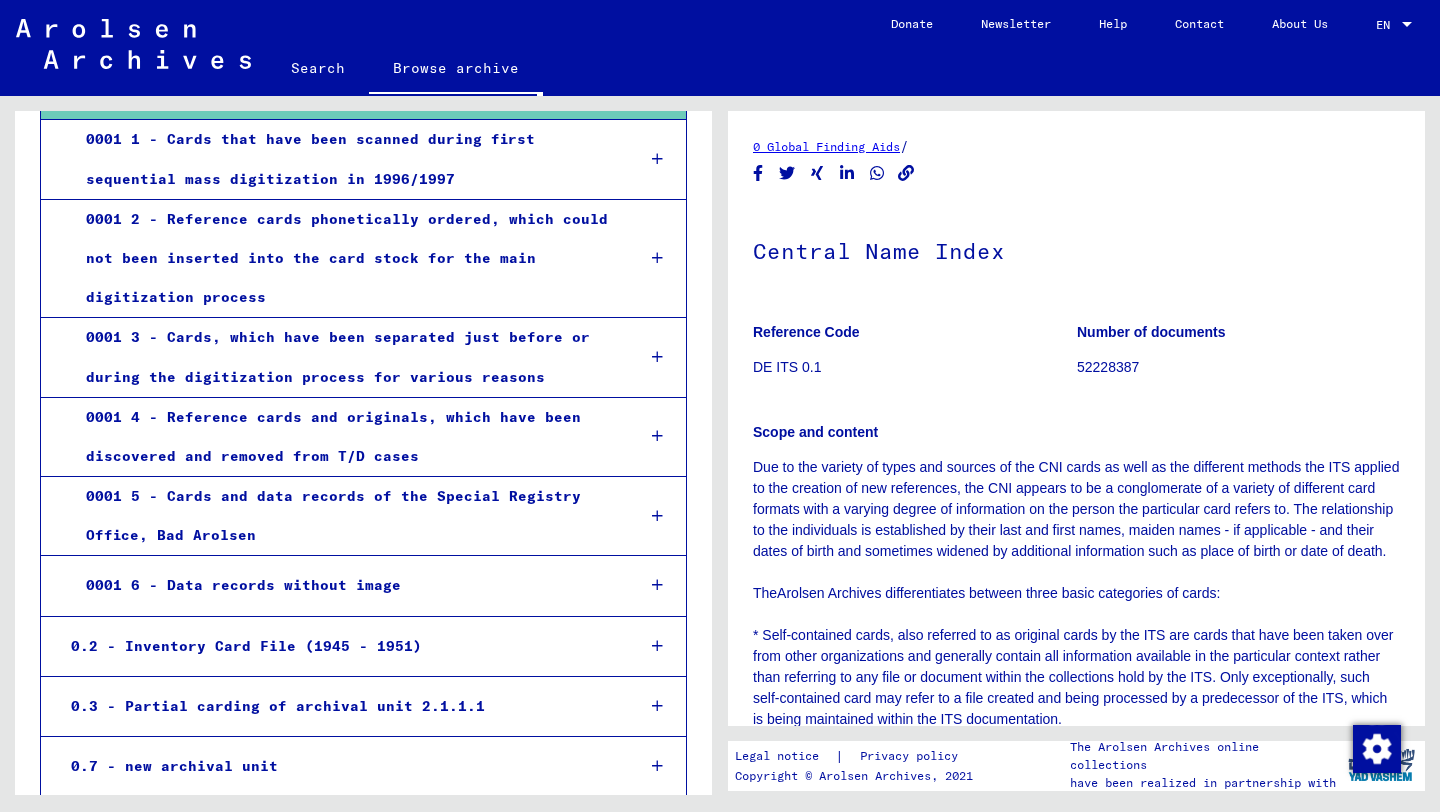 click on "Contact" 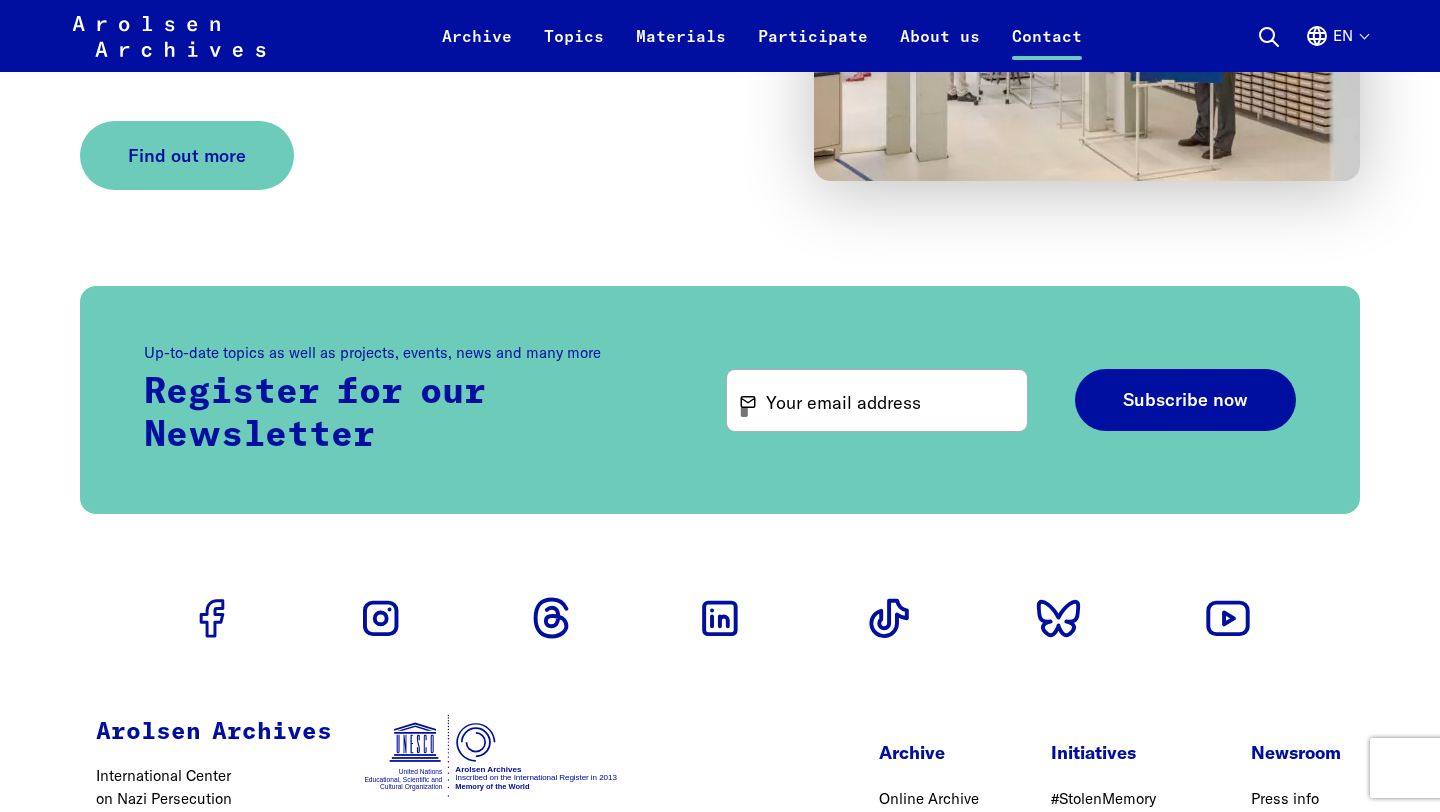 scroll, scrollTop: 4656, scrollLeft: 0, axis: vertical 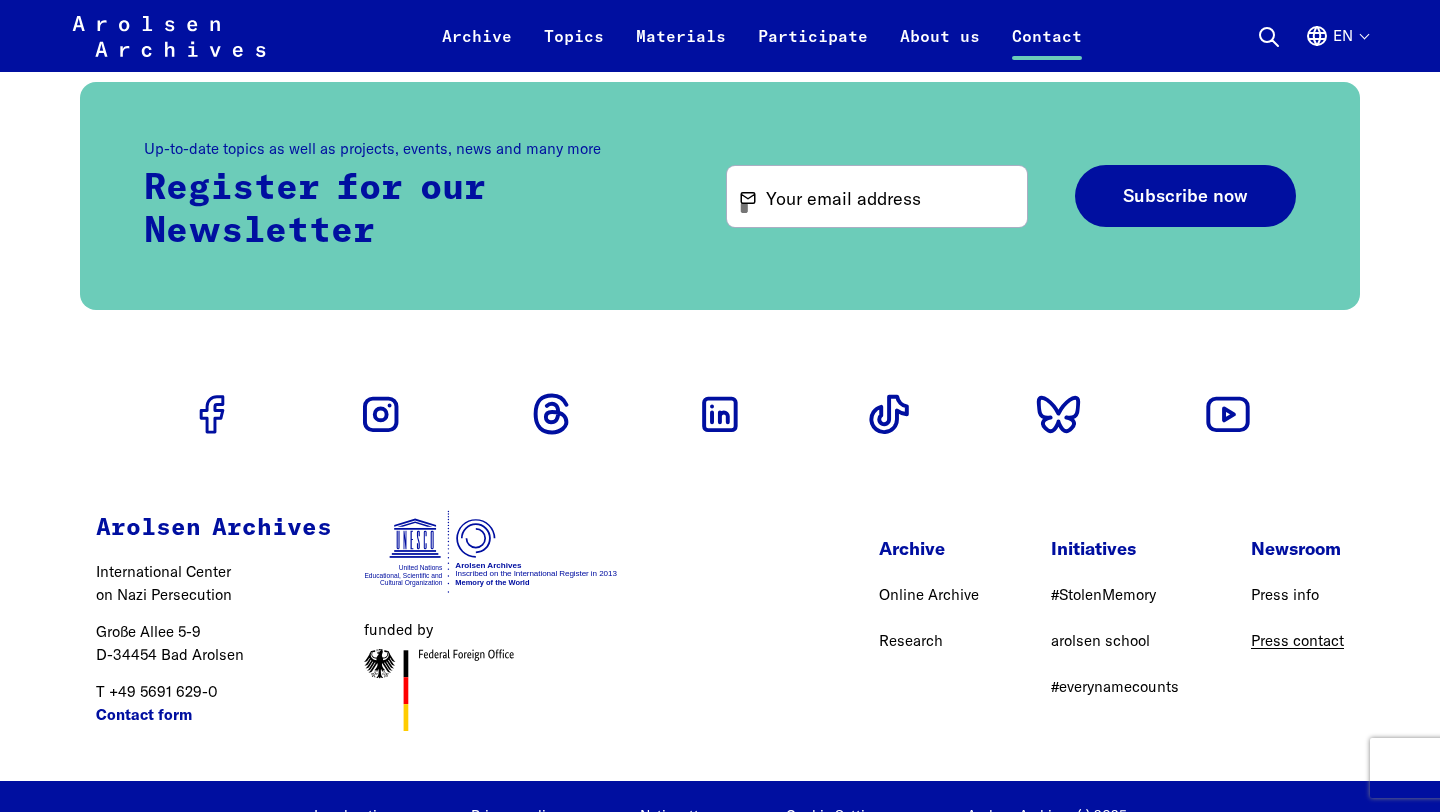 click on "Press contact" at bounding box center [1297, 640] 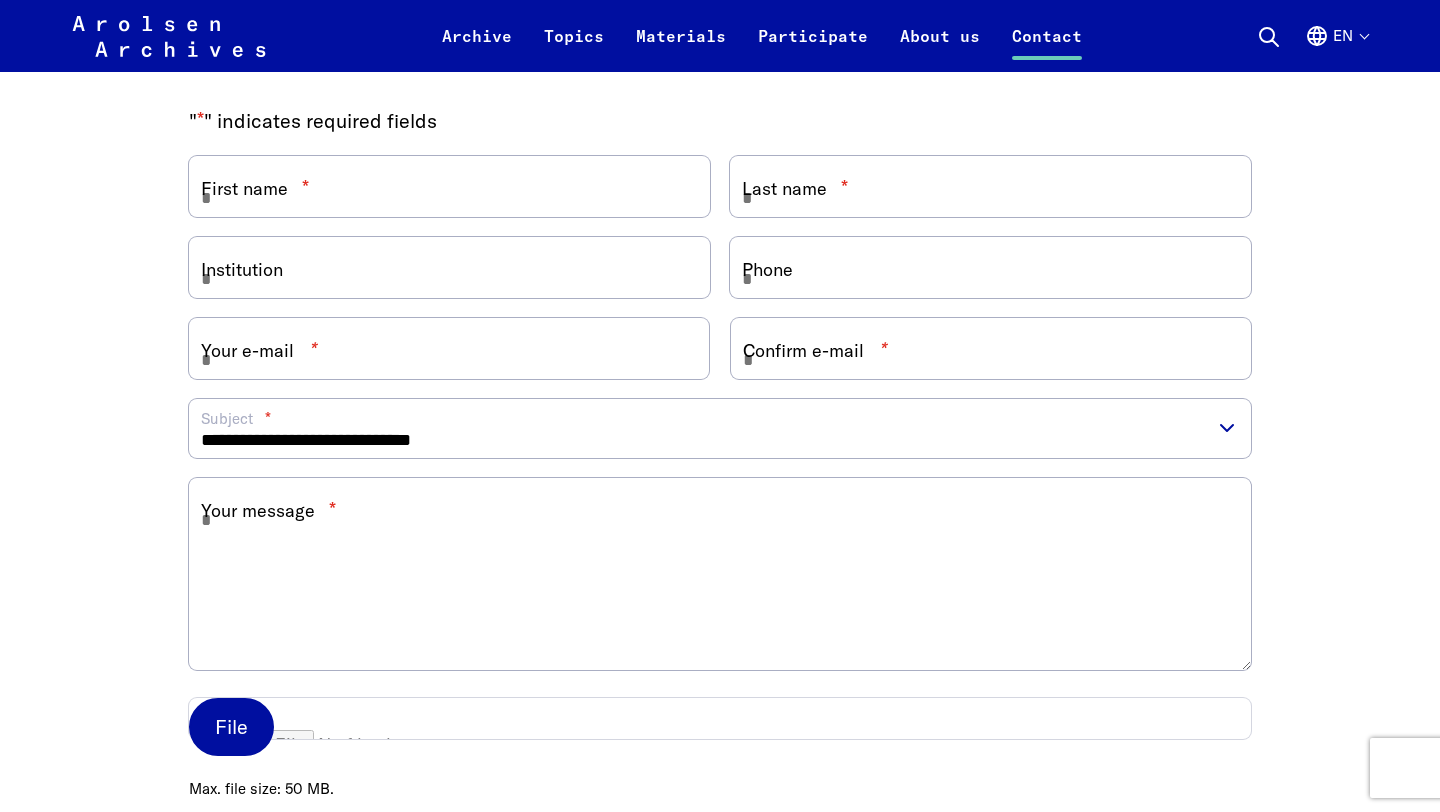 scroll, scrollTop: 2824, scrollLeft: 0, axis: vertical 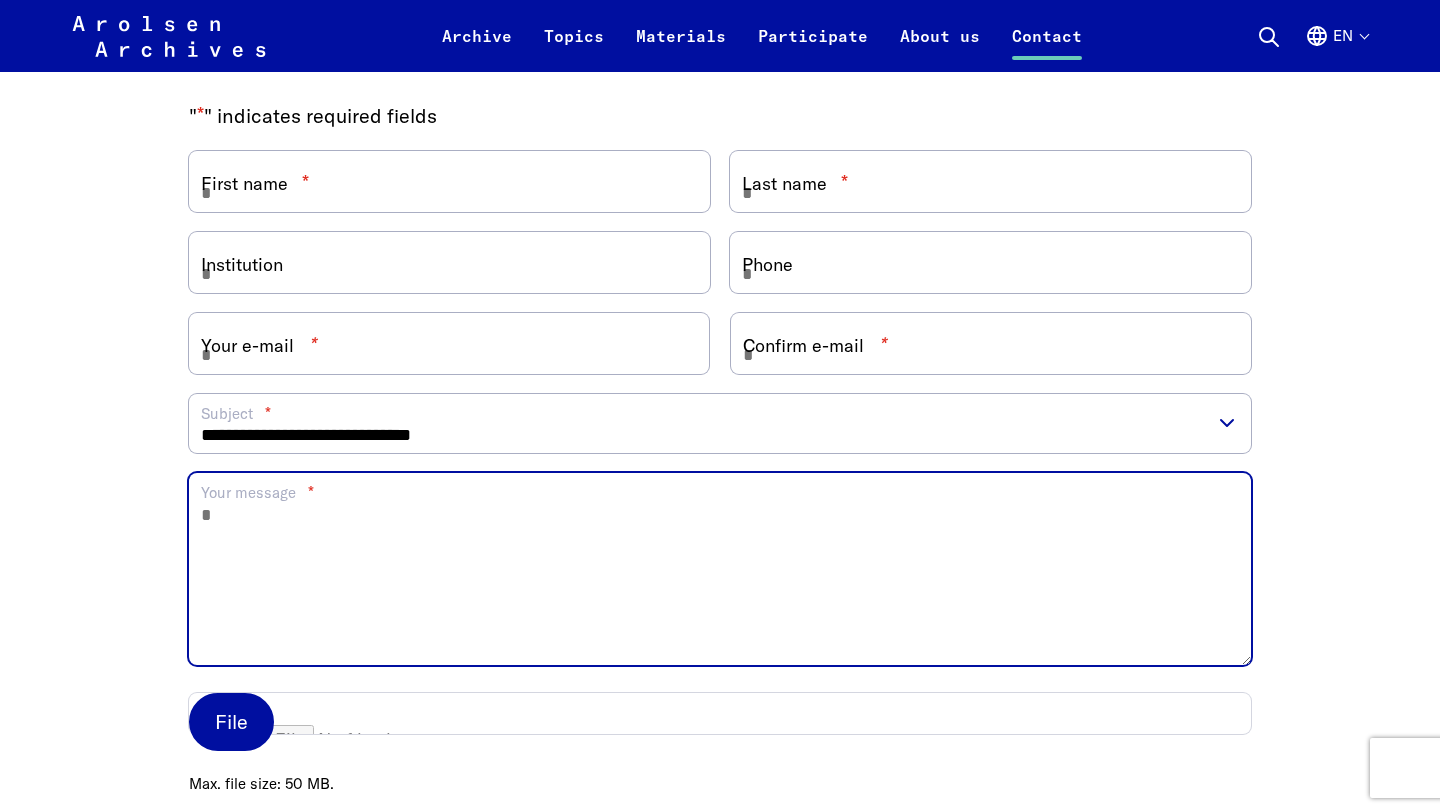 click on "Your message *" at bounding box center (720, 569) 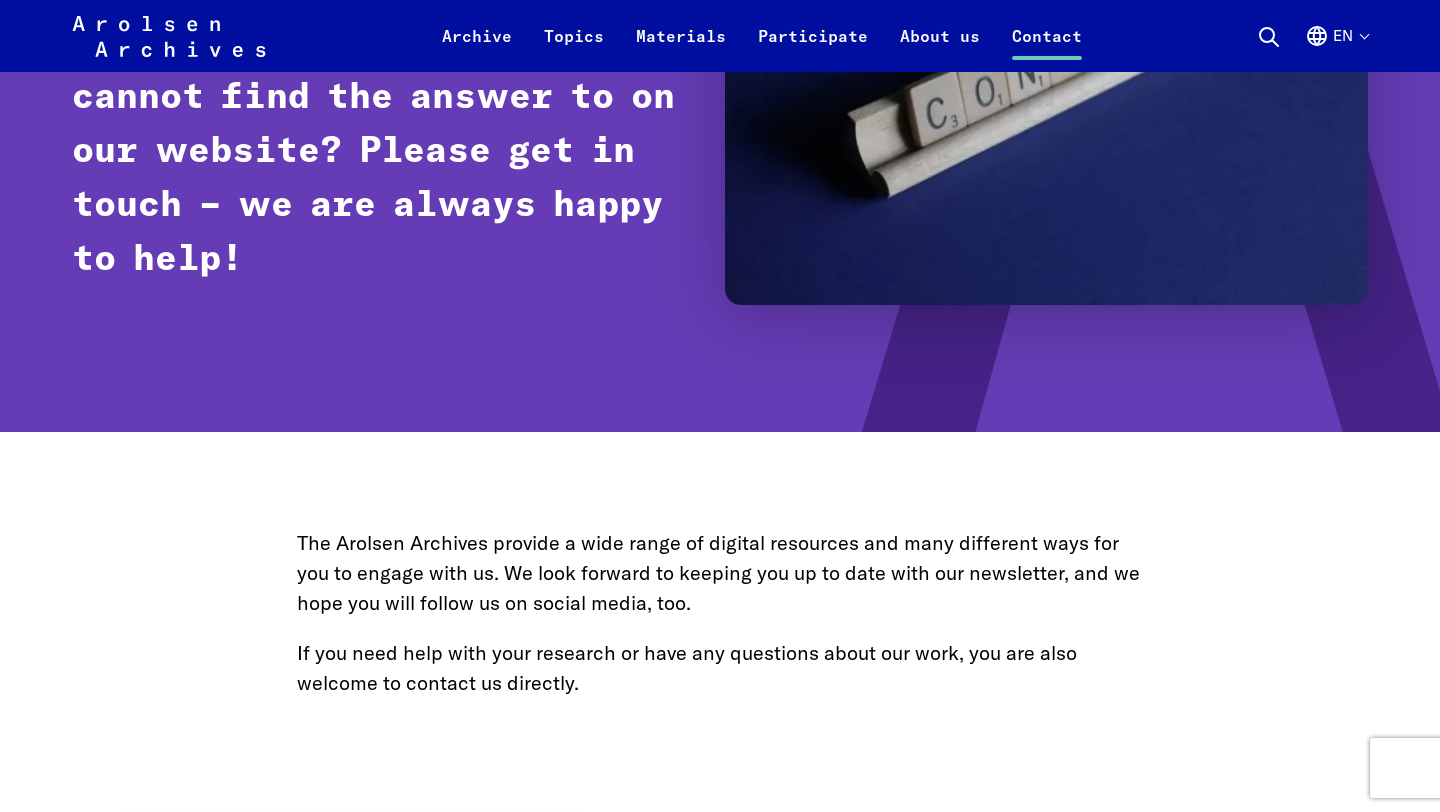 scroll, scrollTop: 0, scrollLeft: 0, axis: both 